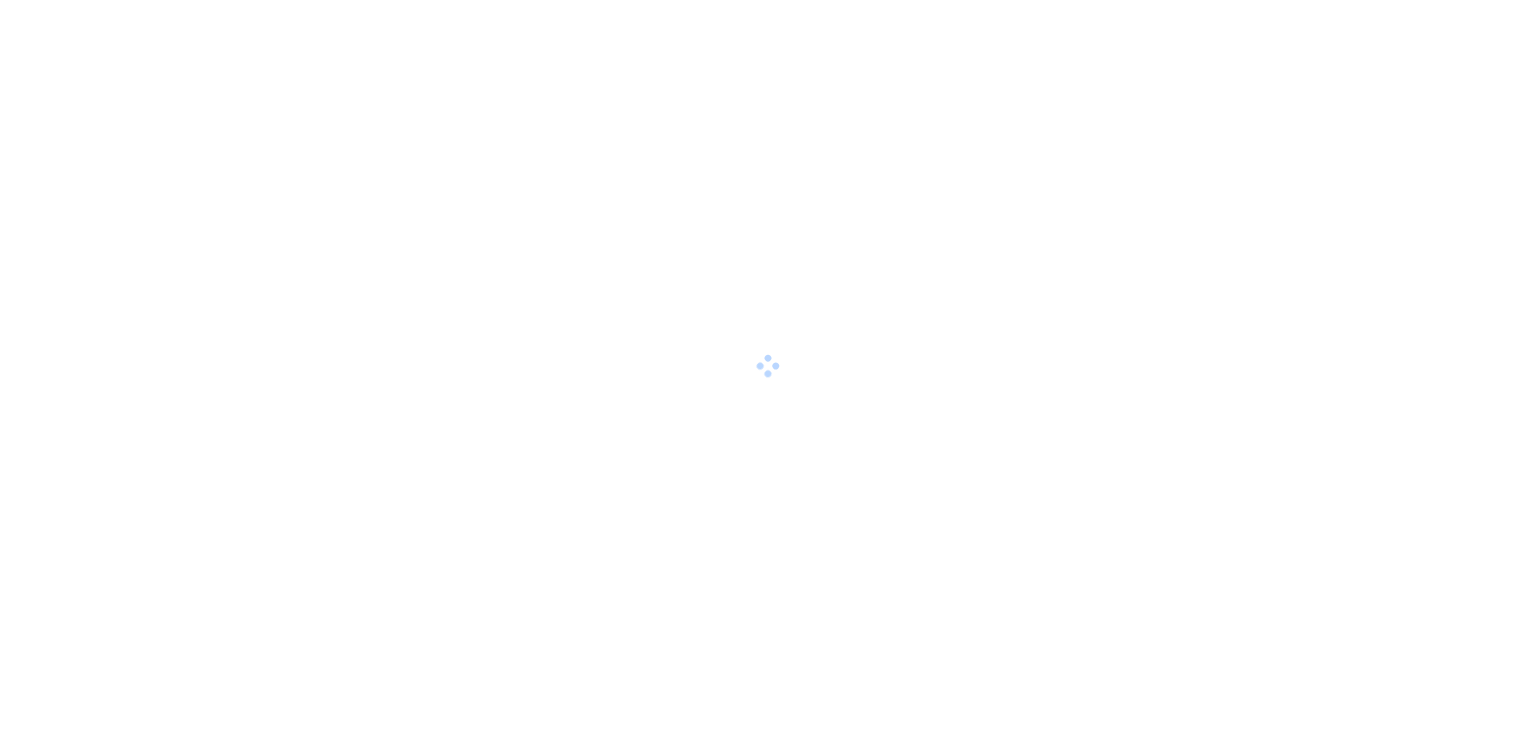 scroll, scrollTop: 0, scrollLeft: 0, axis: both 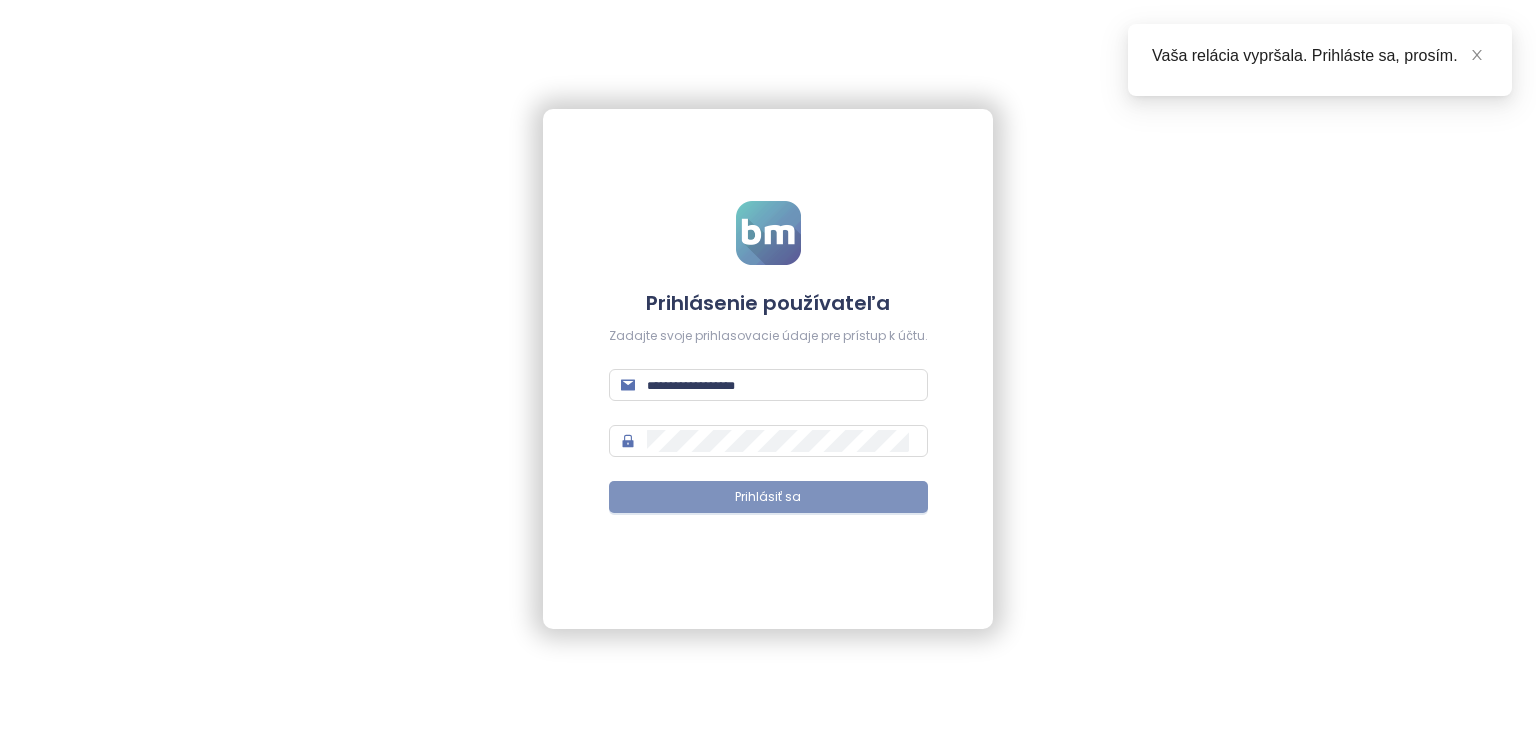 type on "**********" 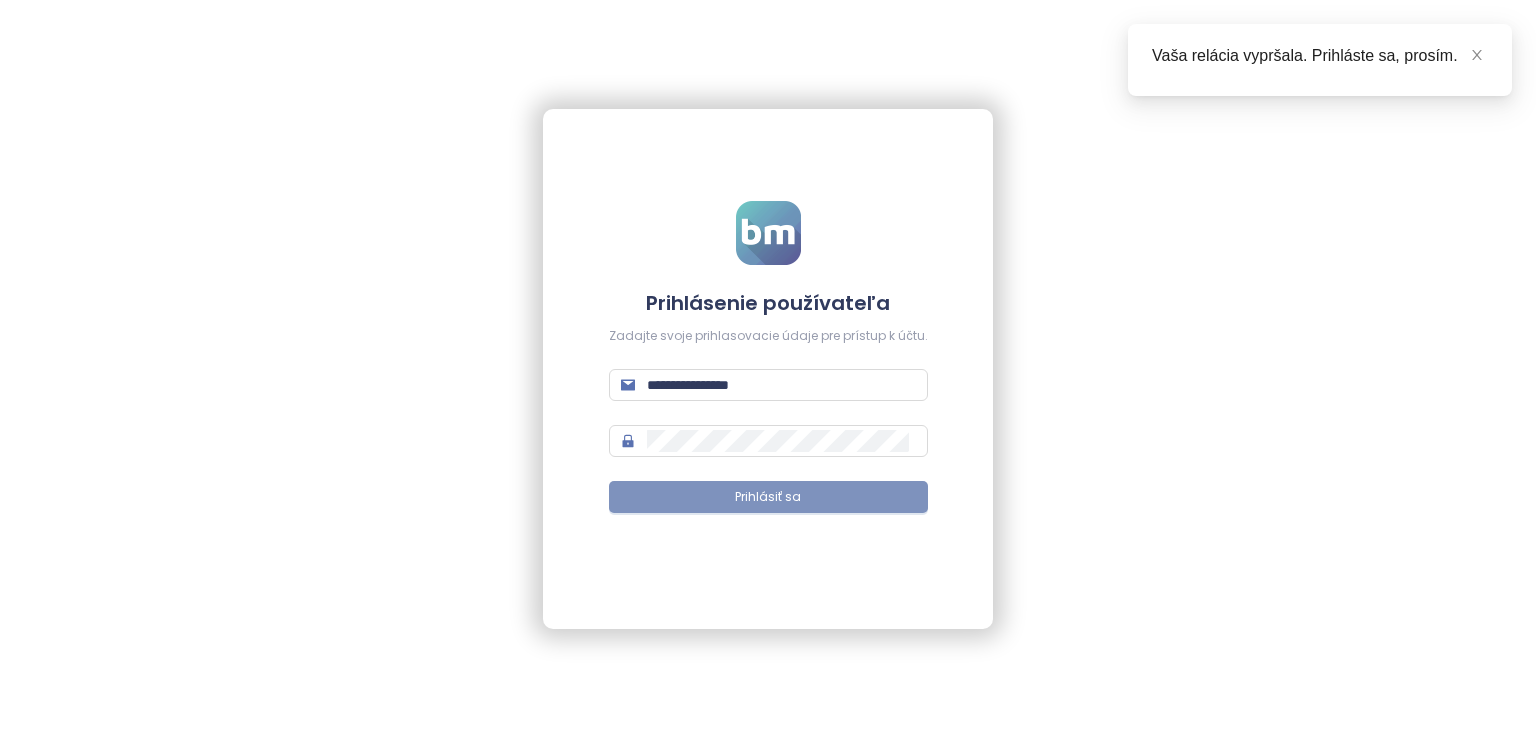 click on "Prihlásiť sa" at bounding box center [768, 497] 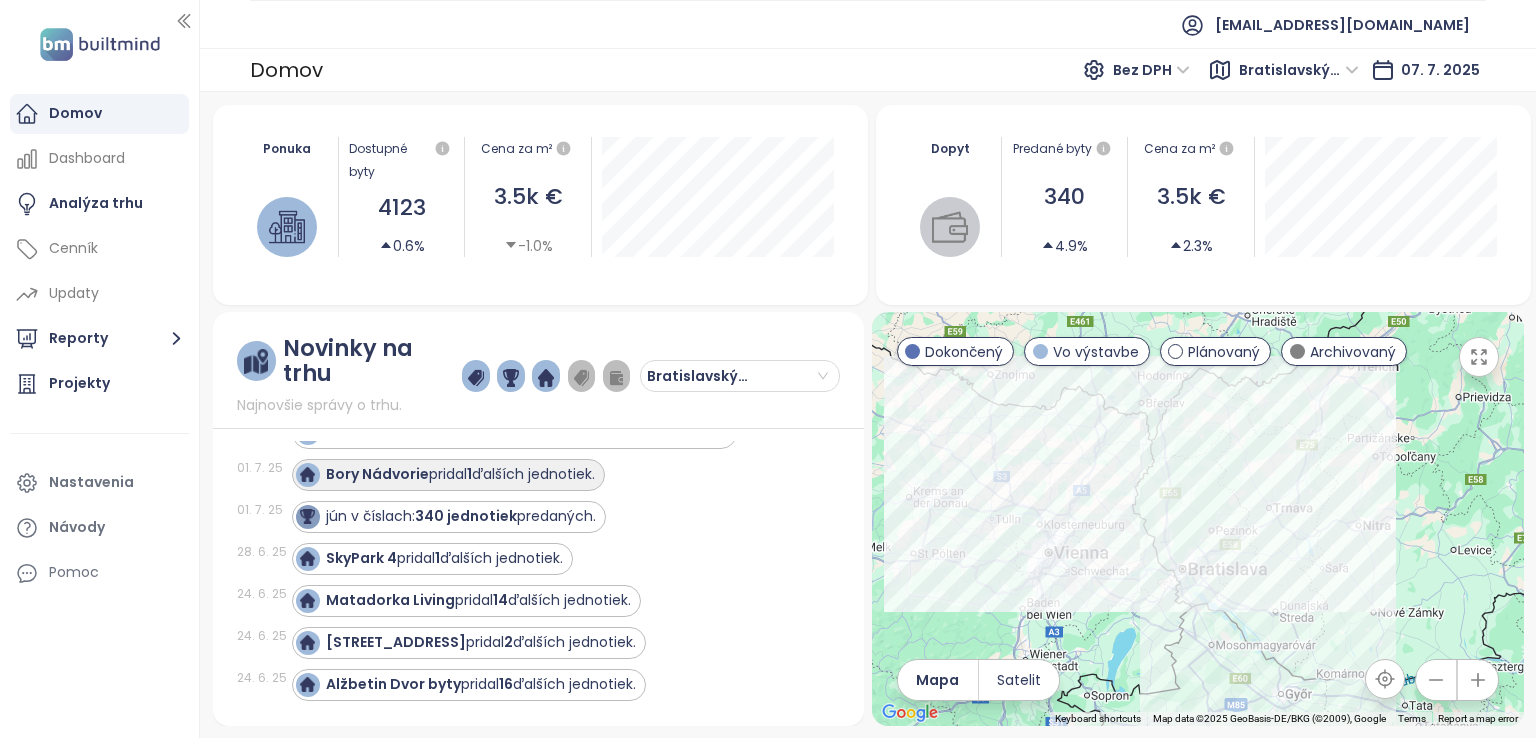 scroll, scrollTop: 0, scrollLeft: 0, axis: both 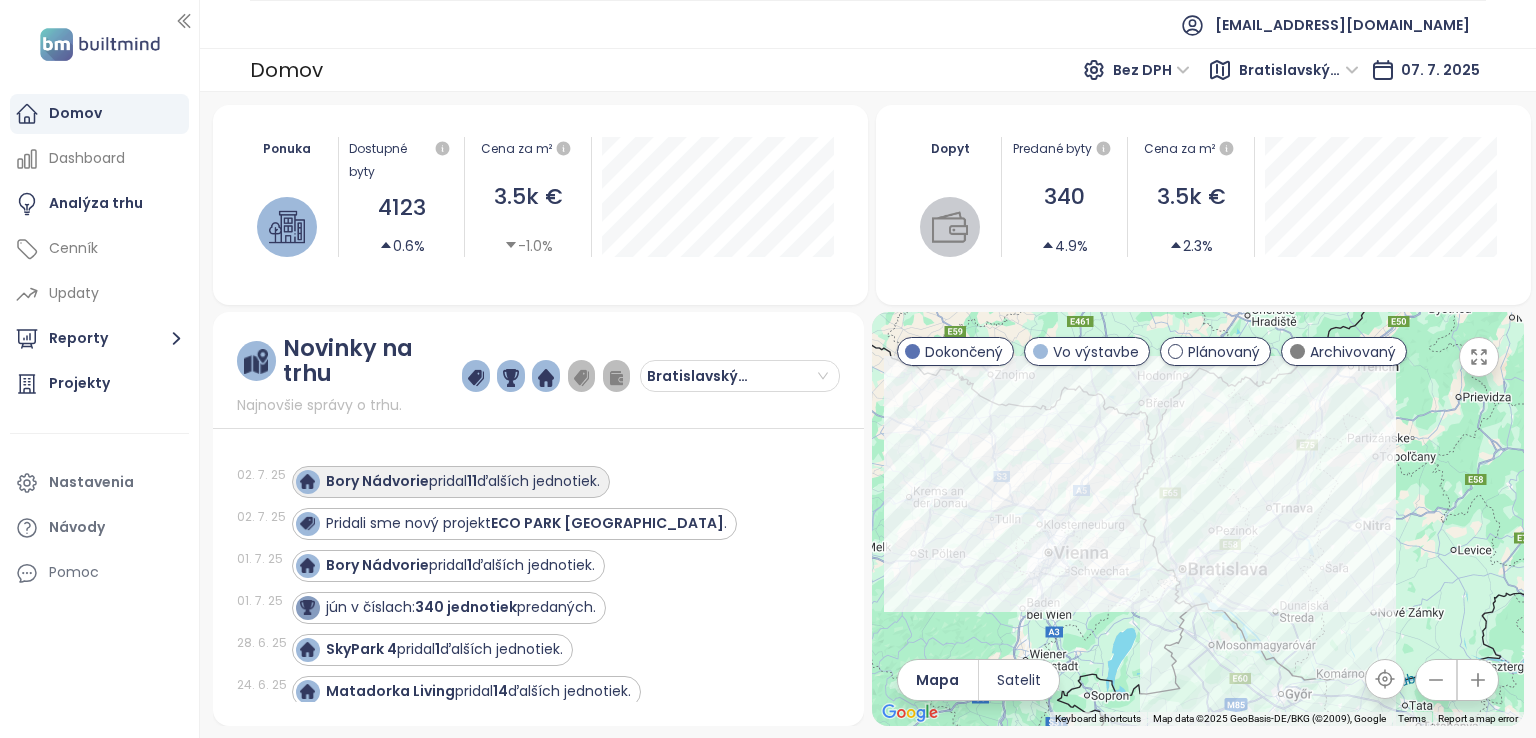 click on "Bory Nádvorie" at bounding box center (377, 481) 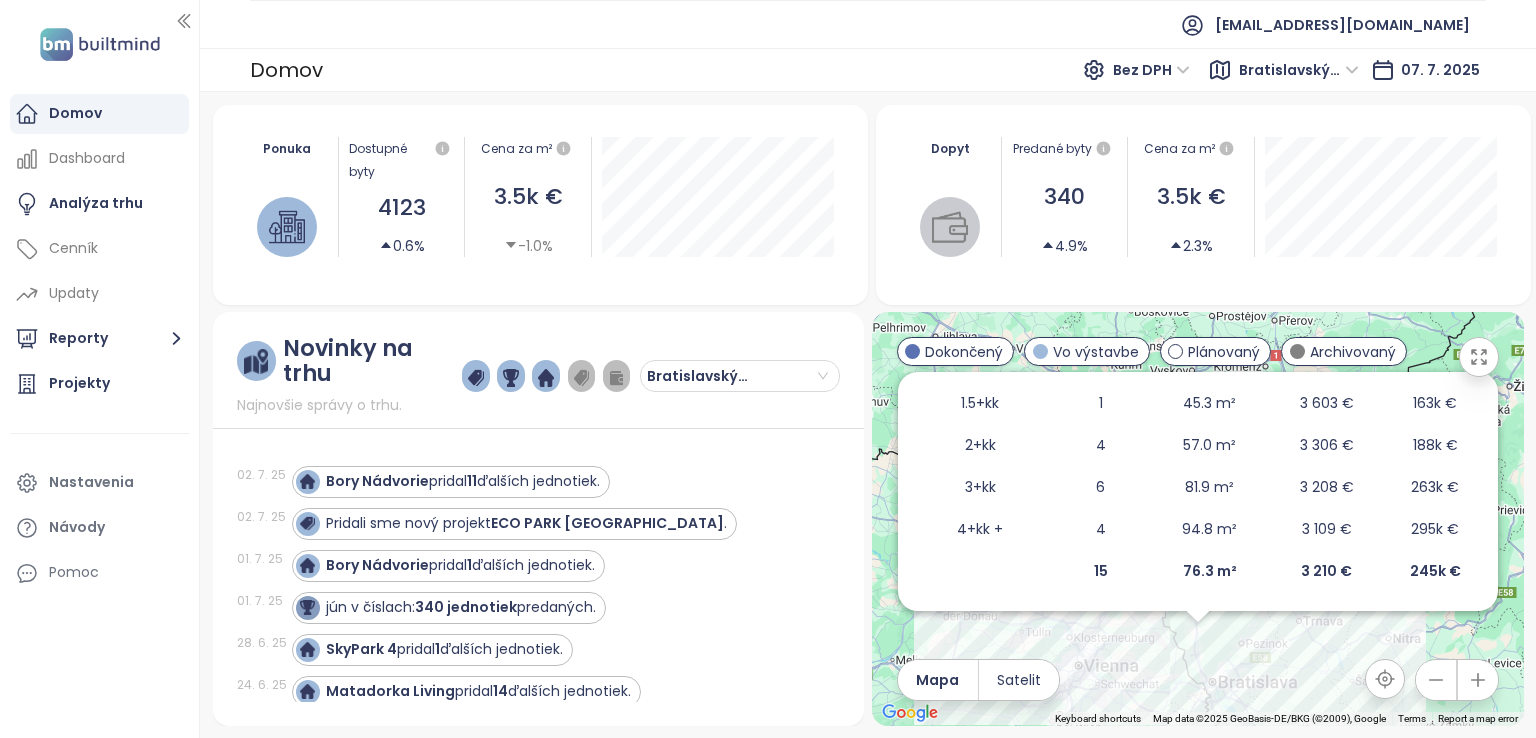 scroll, scrollTop: 0, scrollLeft: 0, axis: both 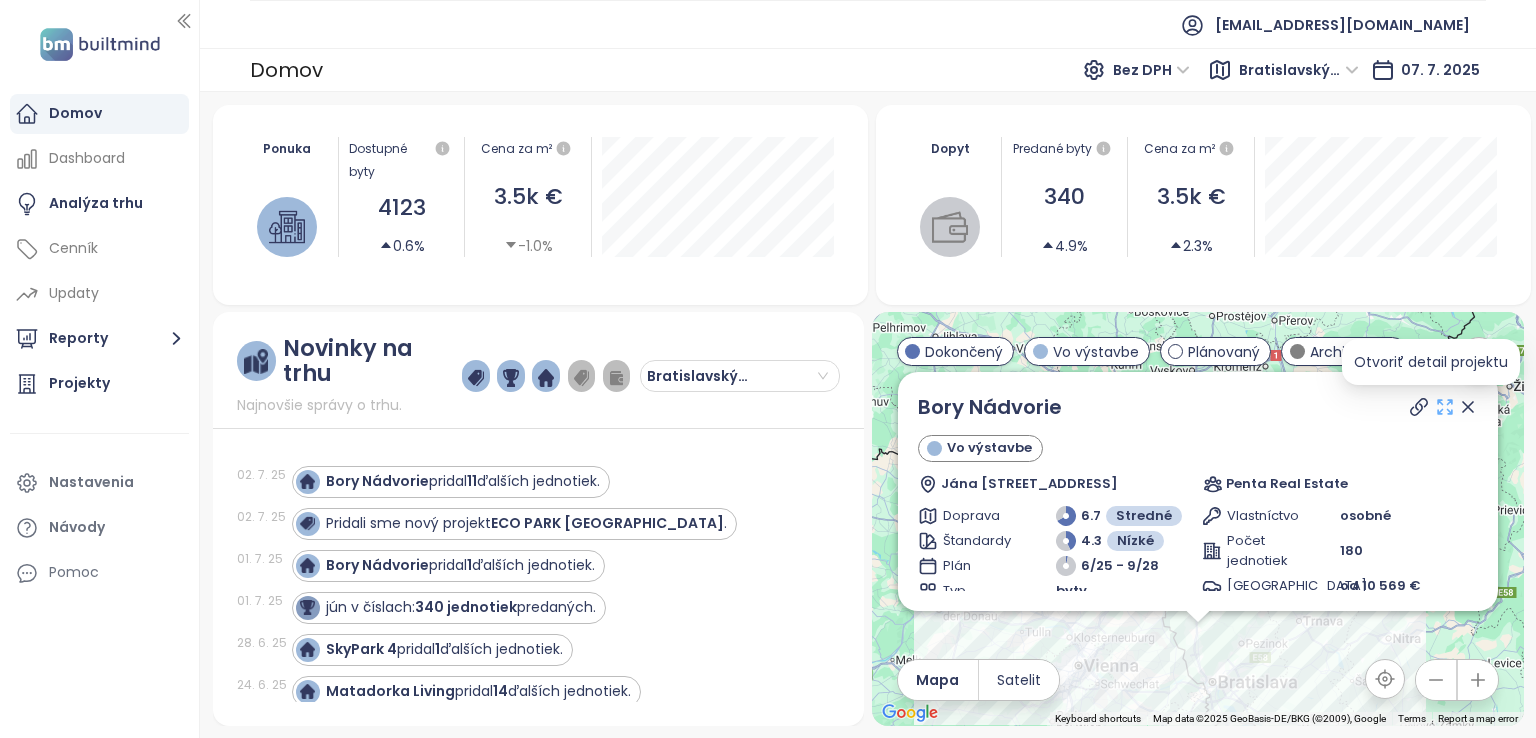 click 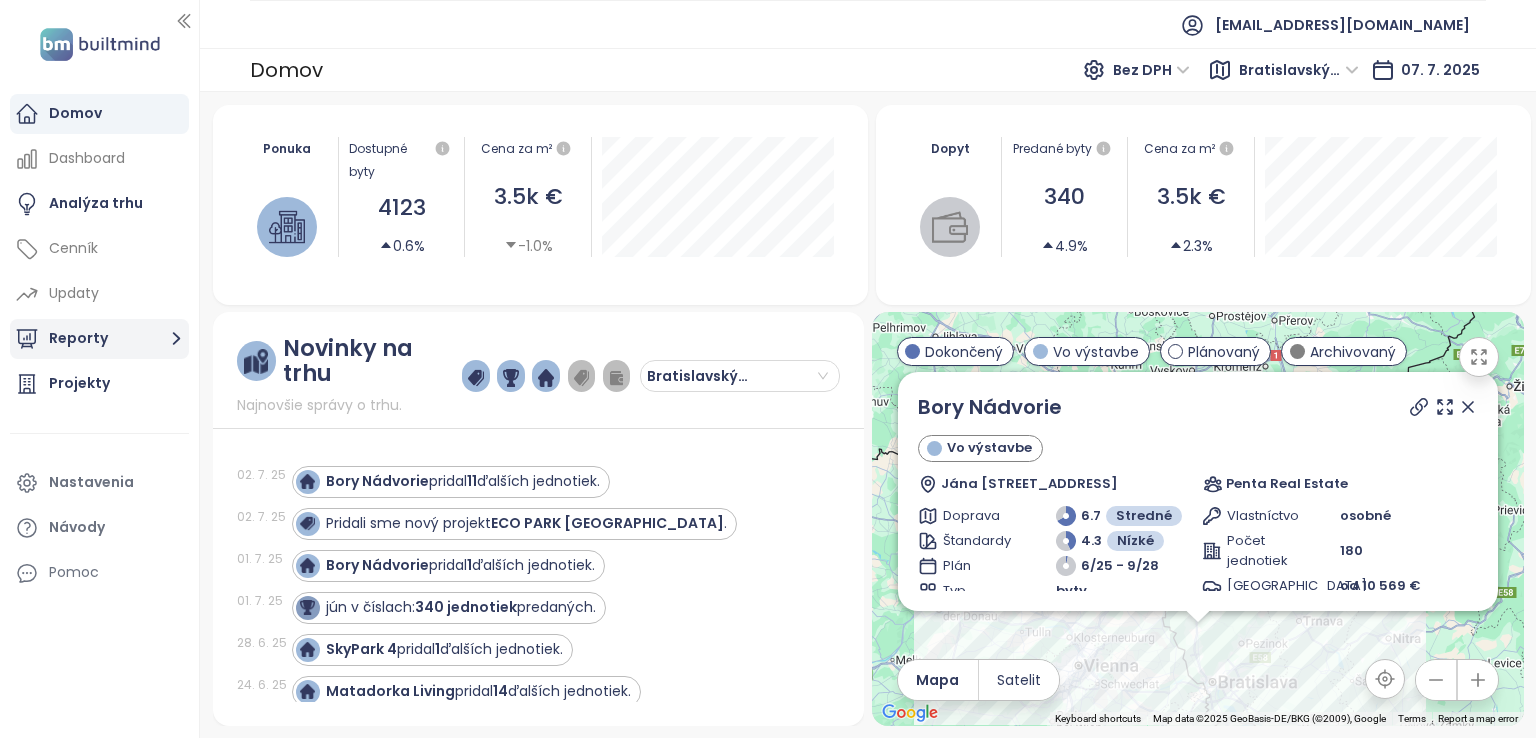 click 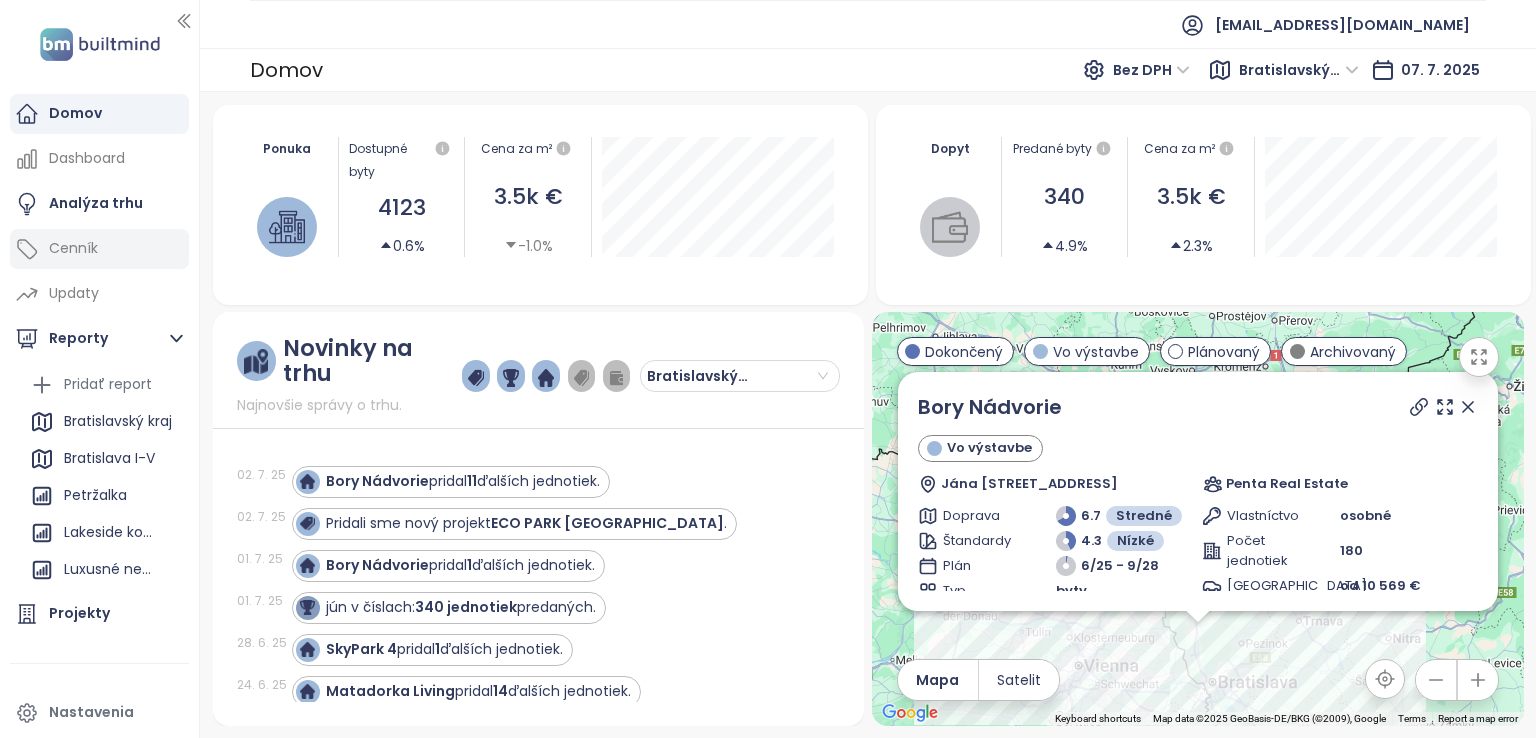 scroll, scrollTop: 84, scrollLeft: 0, axis: vertical 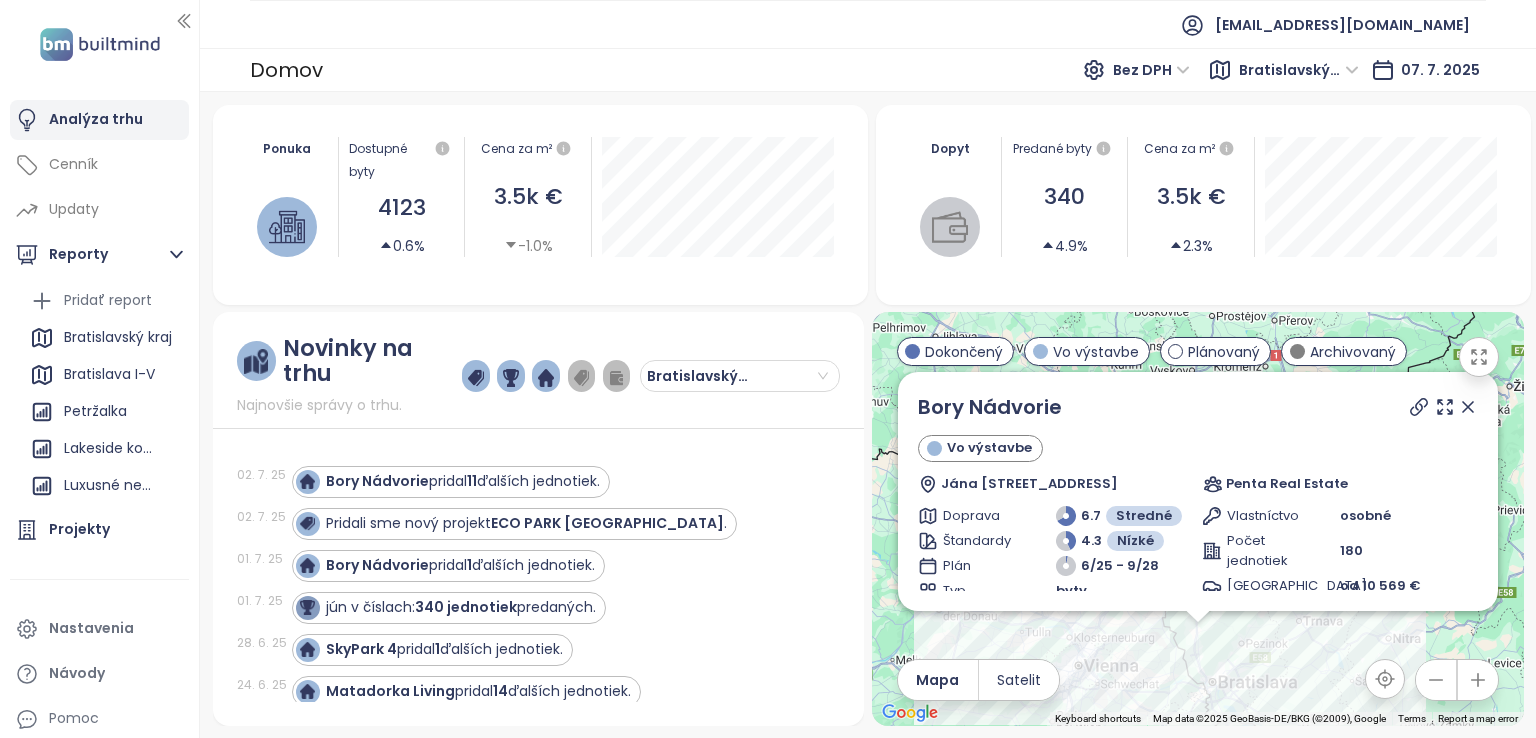 click on "Analýza trhu" at bounding box center (96, 119) 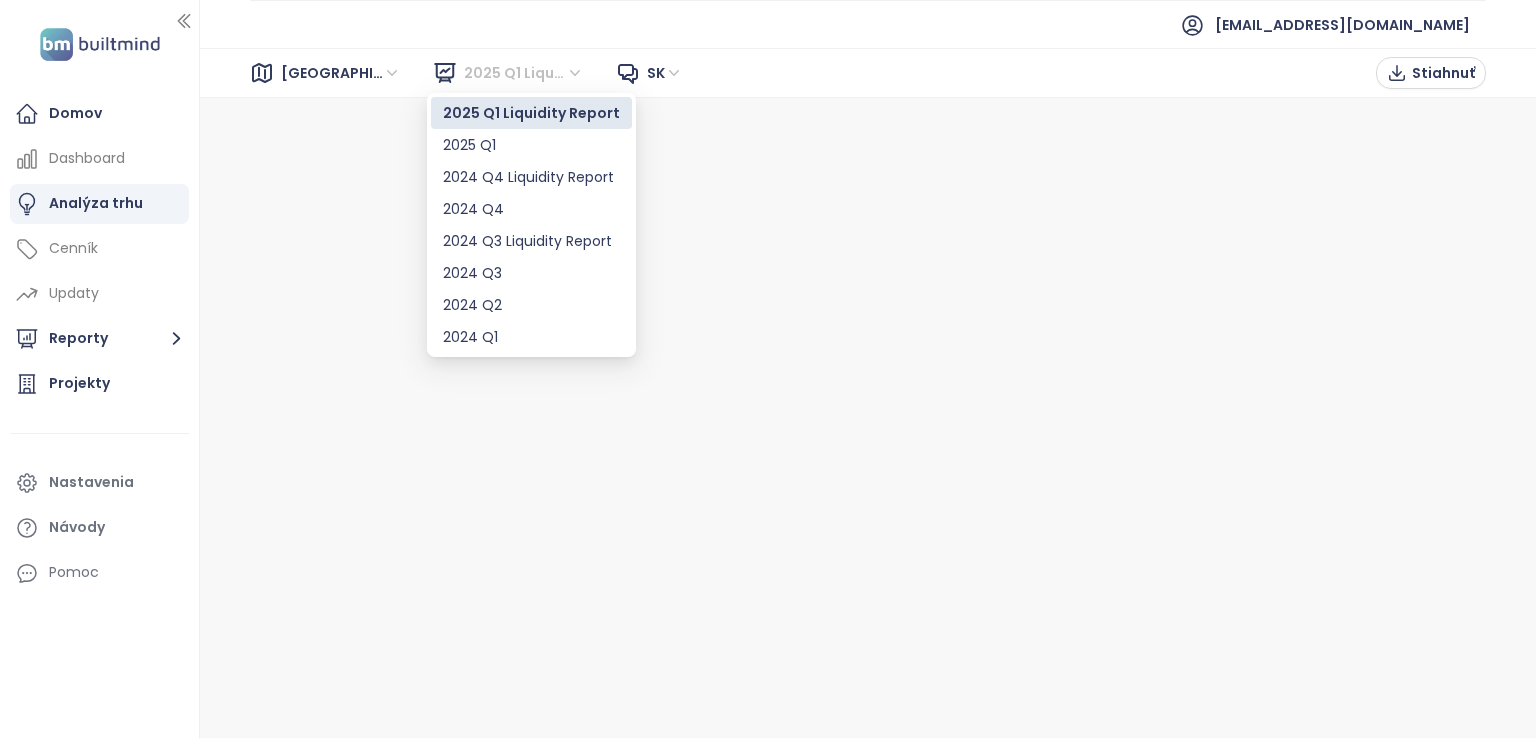 click on "2025 Q1 Liquidity Report" at bounding box center (524, 73) 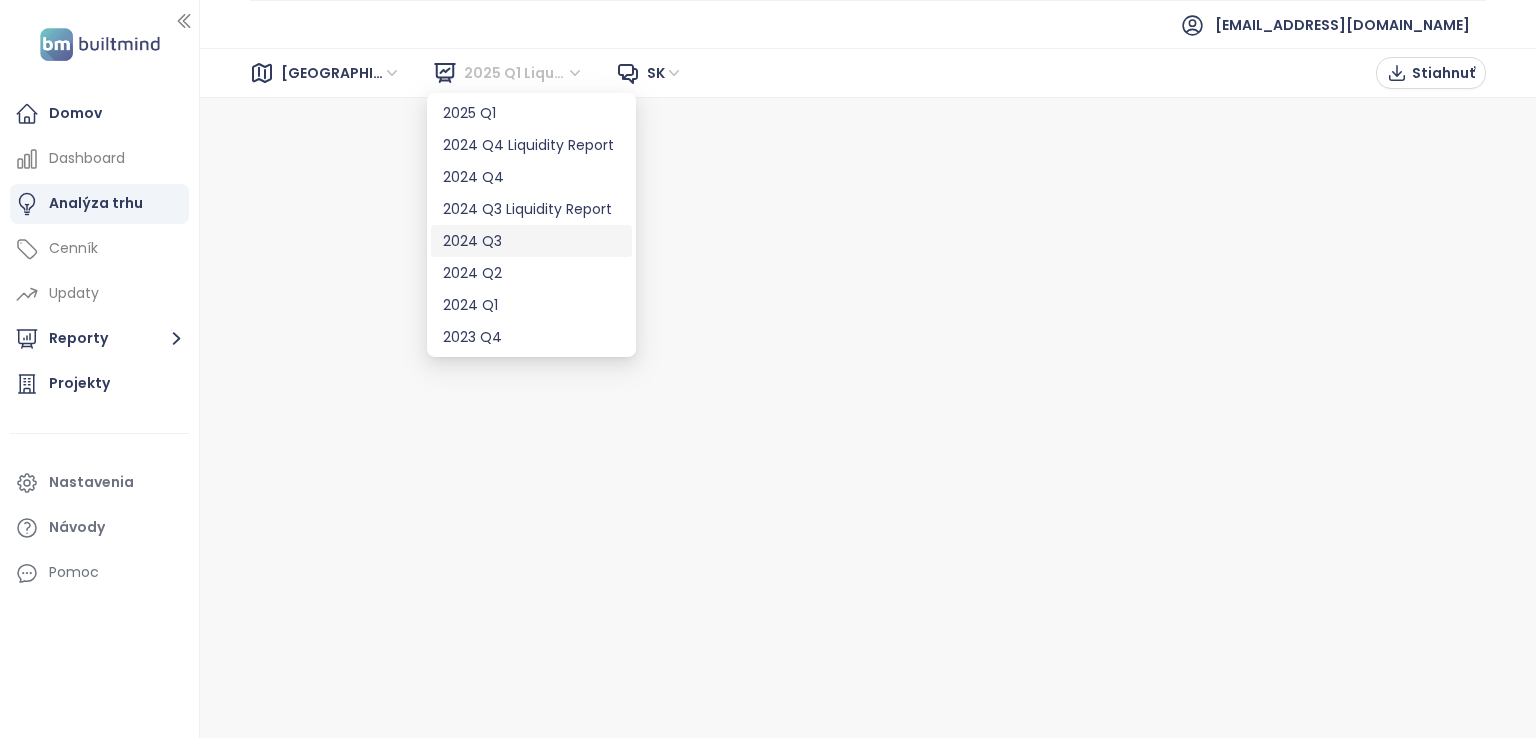 scroll, scrollTop: 0, scrollLeft: 0, axis: both 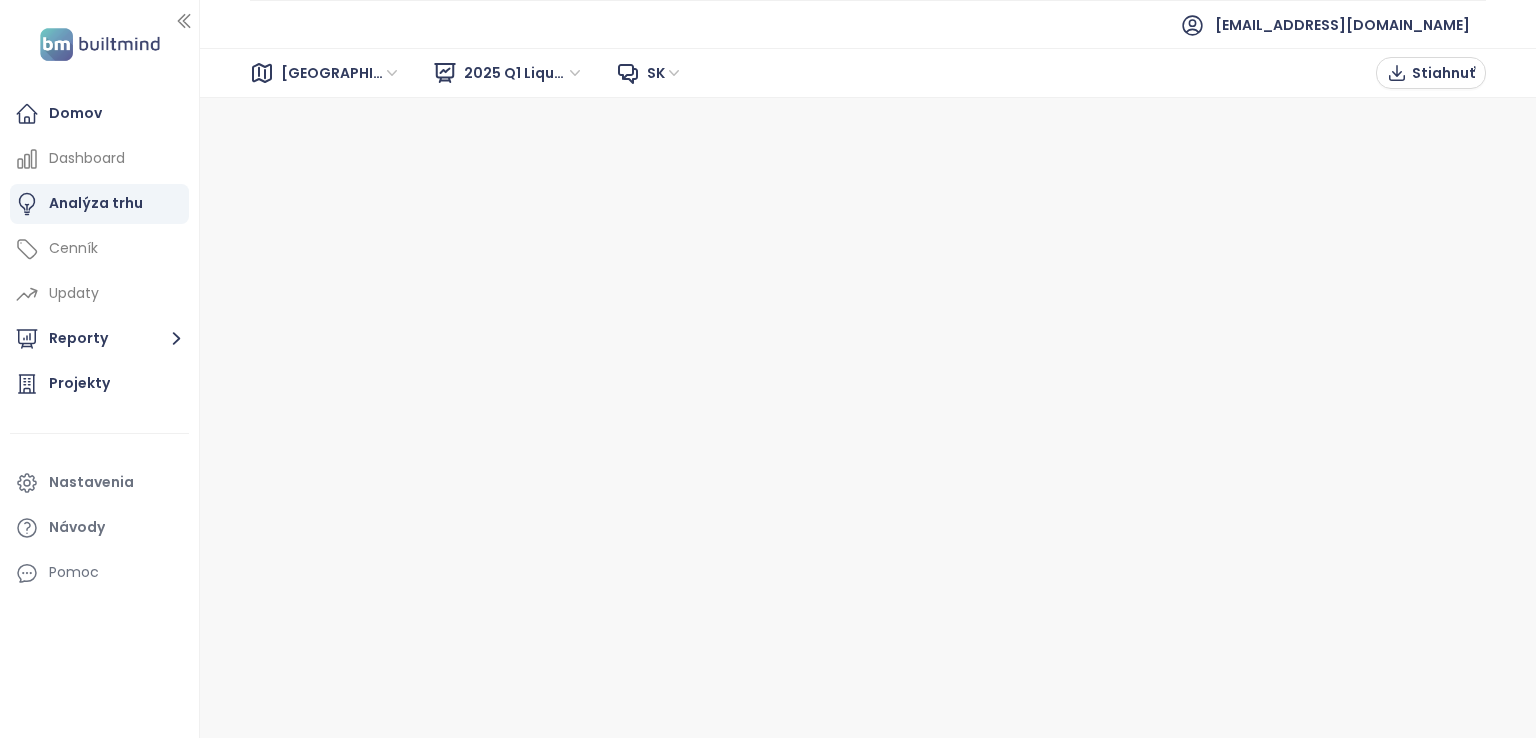 click on "Bratislava 2025 Q1 Liquidity Report sk Stiahnuť" at bounding box center [868, 73] 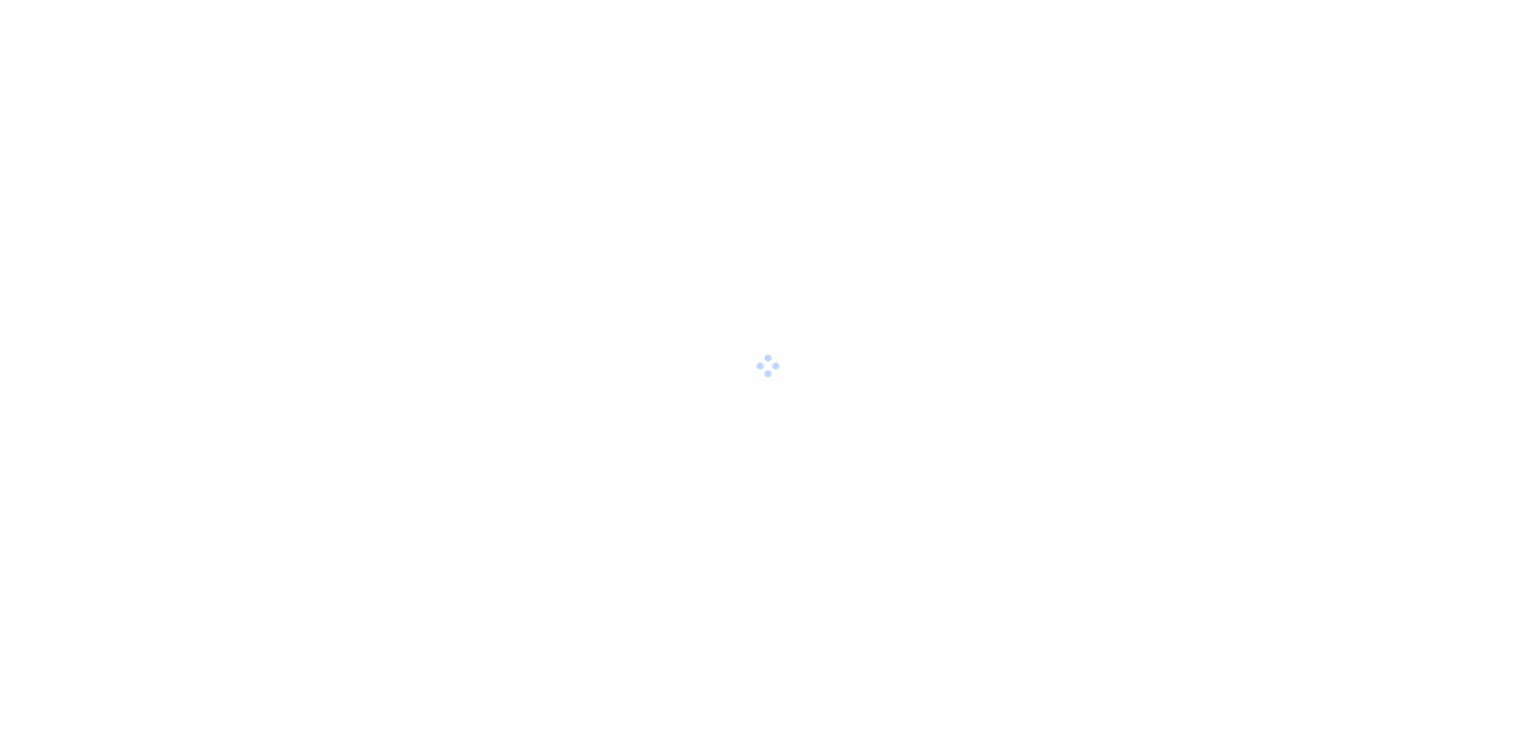 scroll, scrollTop: 0, scrollLeft: 0, axis: both 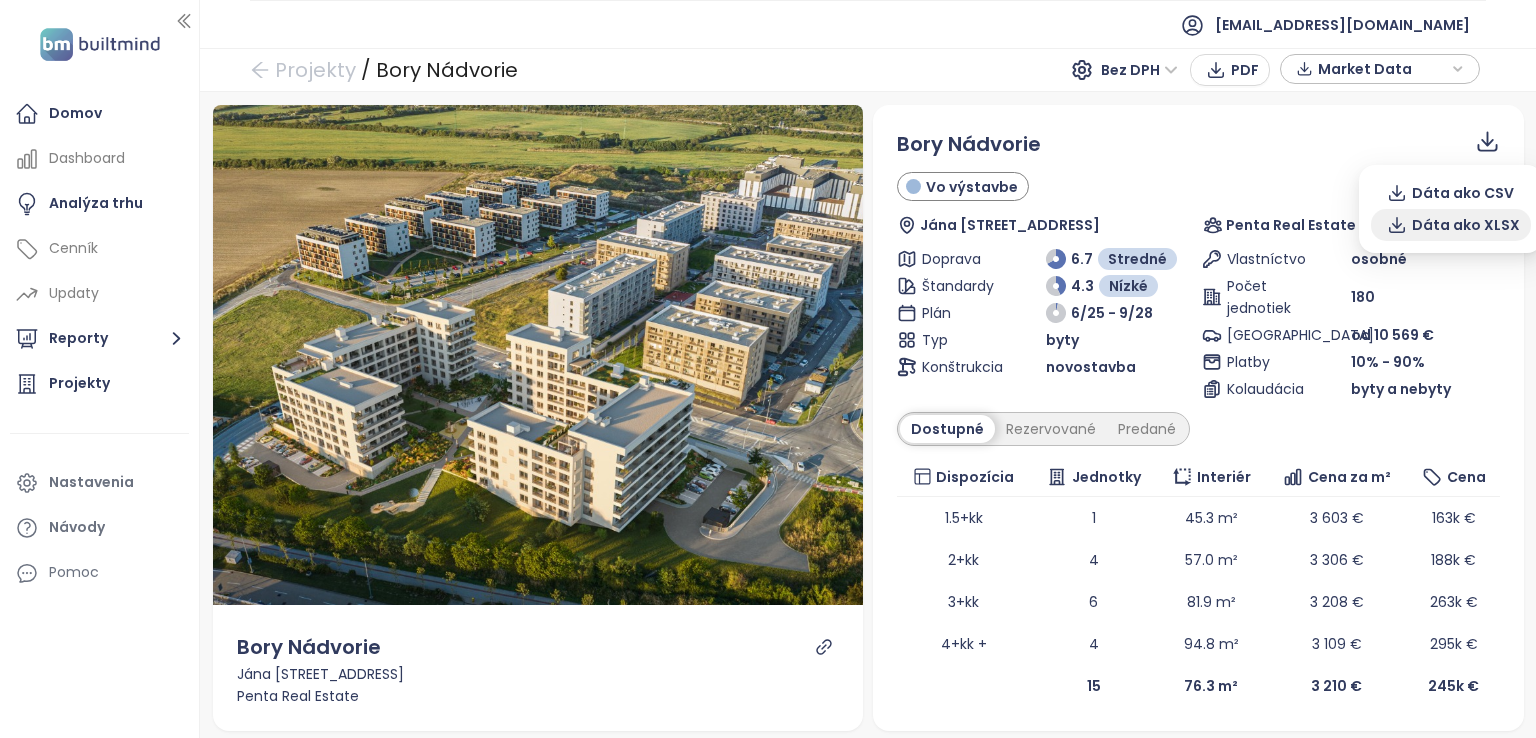 click on "Dáta ako XLSX" at bounding box center (1466, 225) 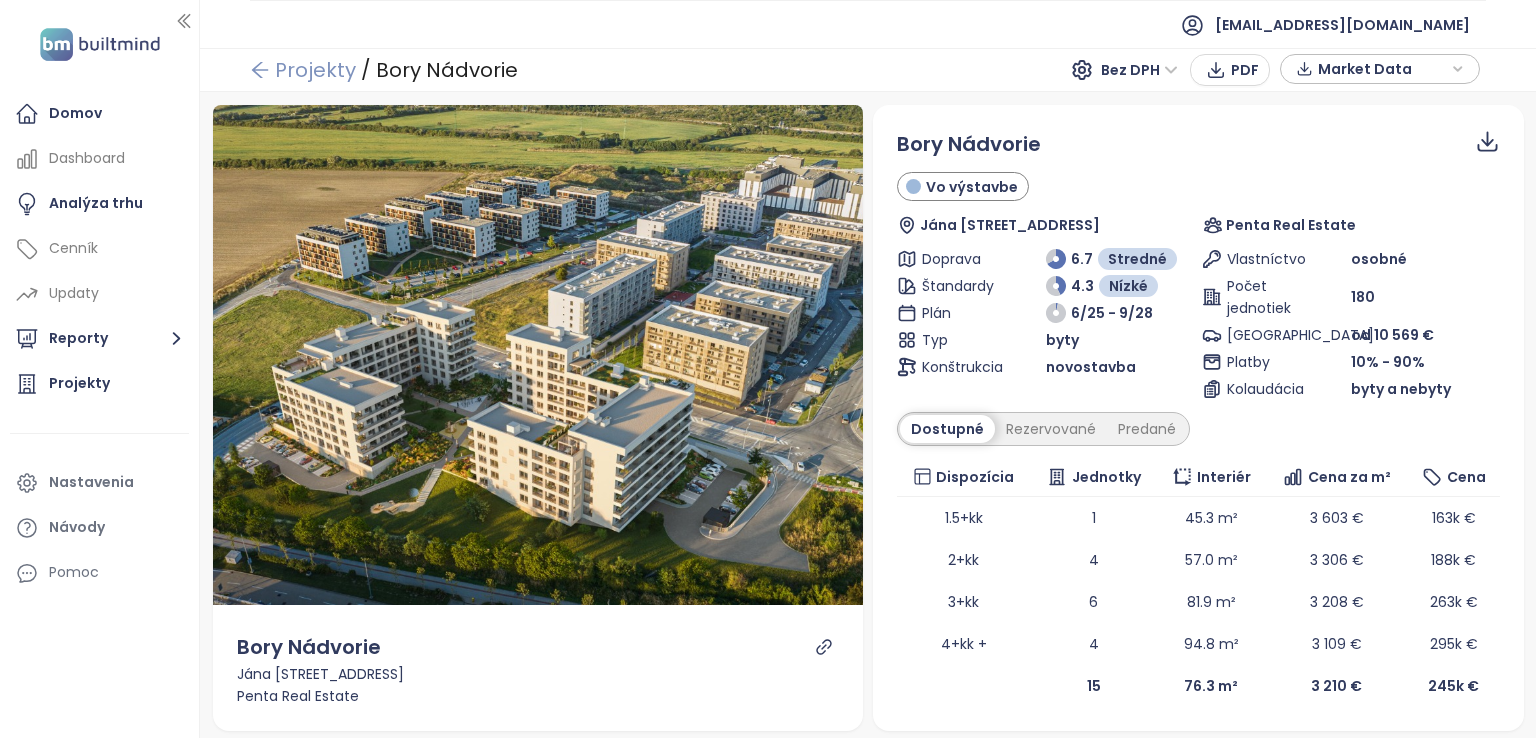 click on "Projekty" at bounding box center [303, 70] 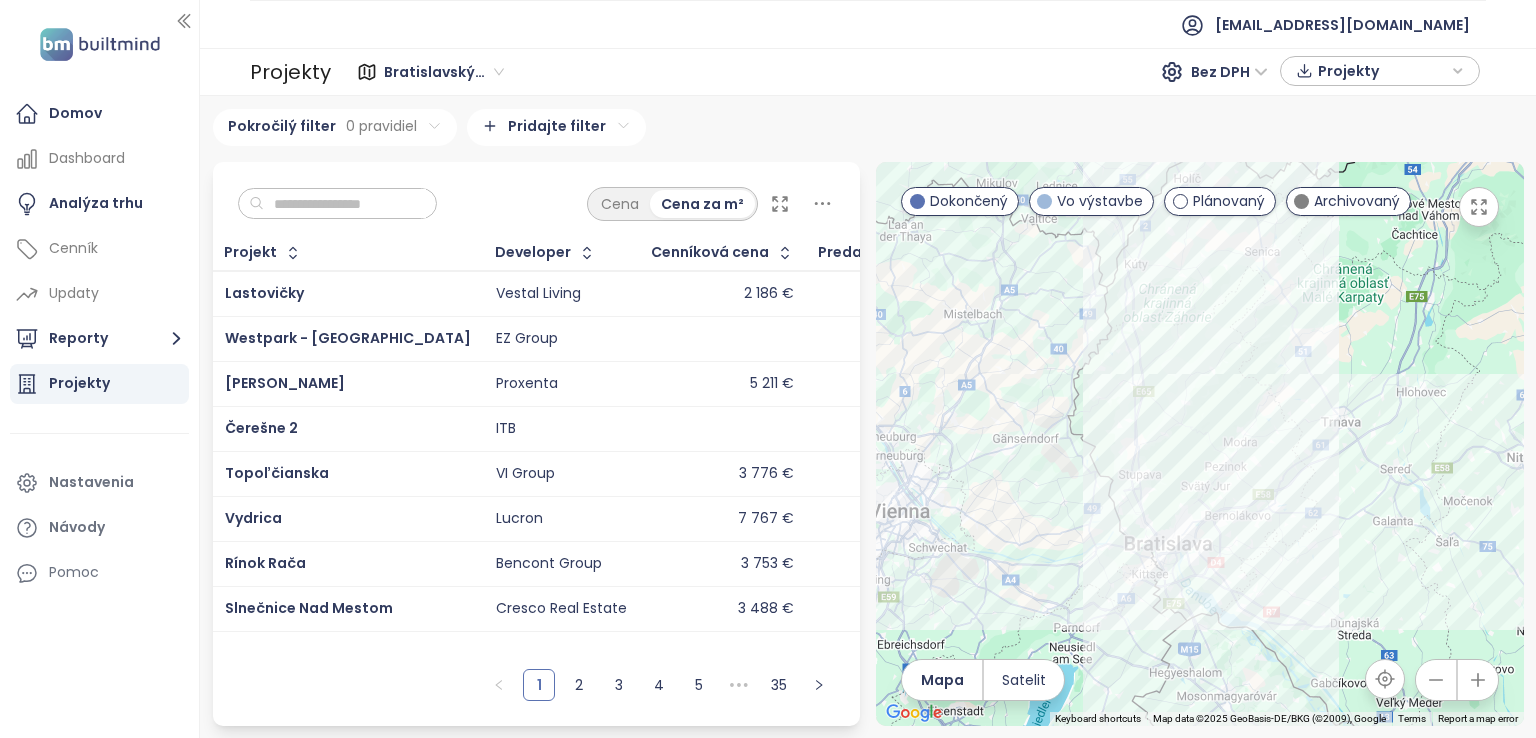 click on "To navigate, press the arrow keys." at bounding box center (1200, 444) 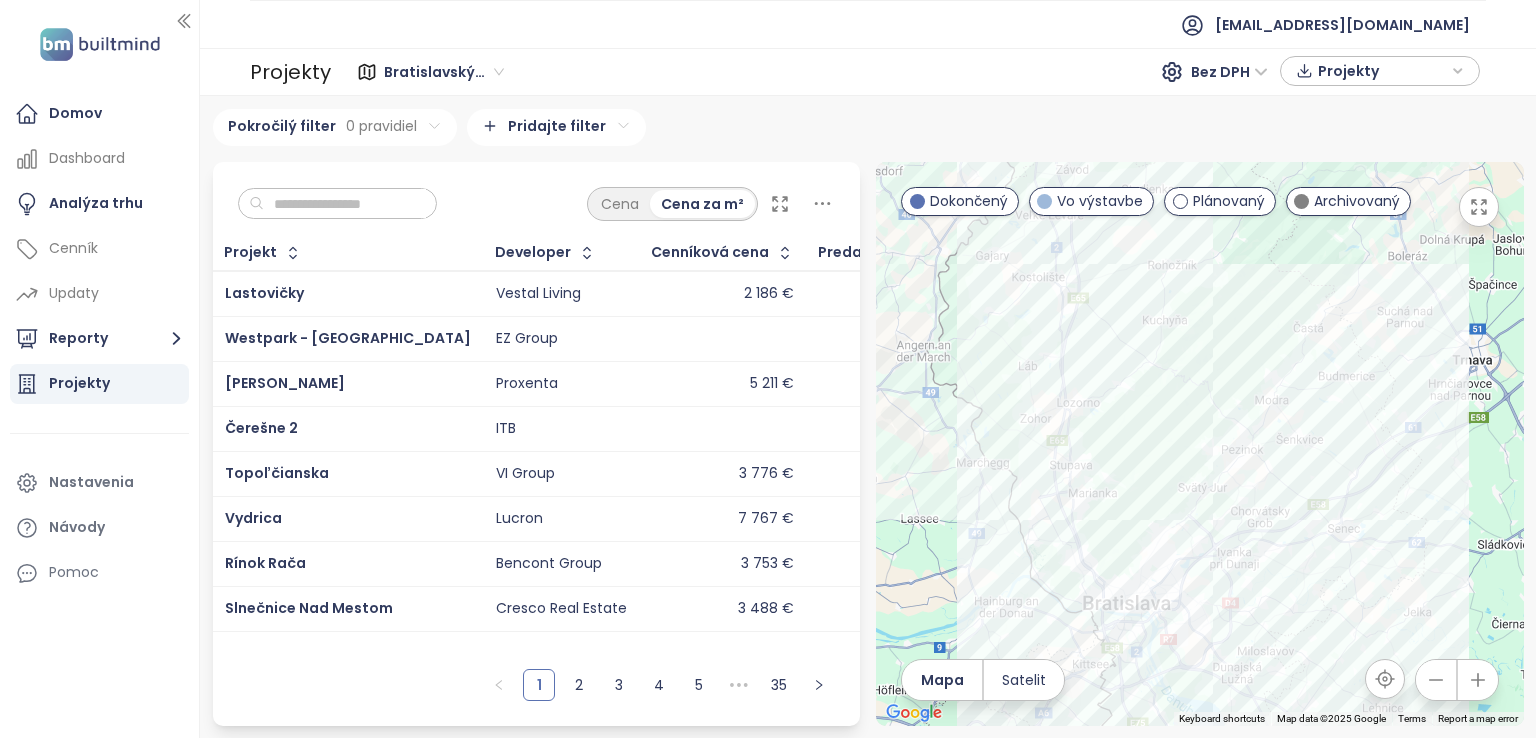 drag, startPoint x: 1180, startPoint y: 321, endPoint x: 1196, endPoint y: 455, distance: 134.95184 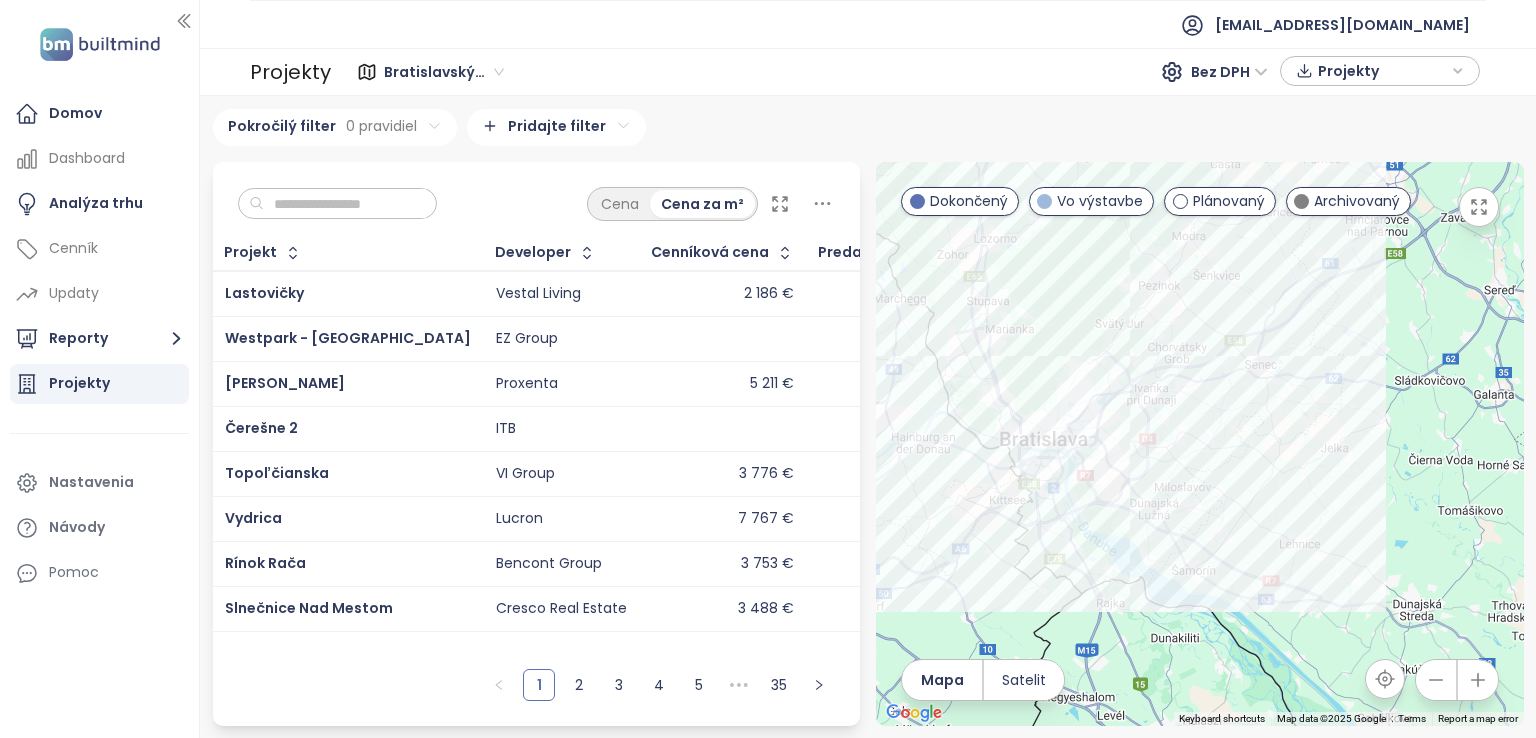 drag, startPoint x: 1183, startPoint y: 445, endPoint x: 1053, endPoint y: 166, distance: 307.80026 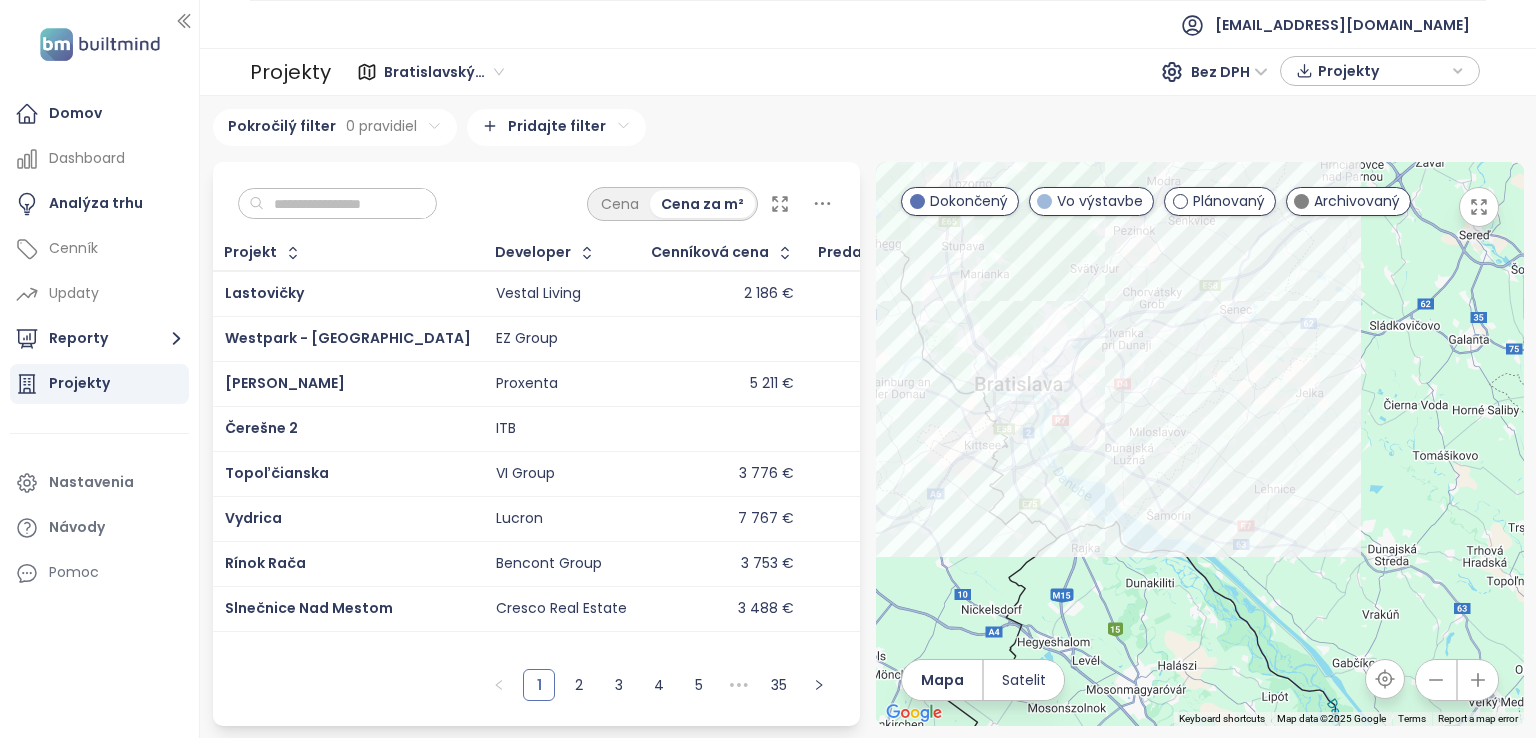 click on "To navigate, press the arrow keys." at bounding box center (1200, 444) 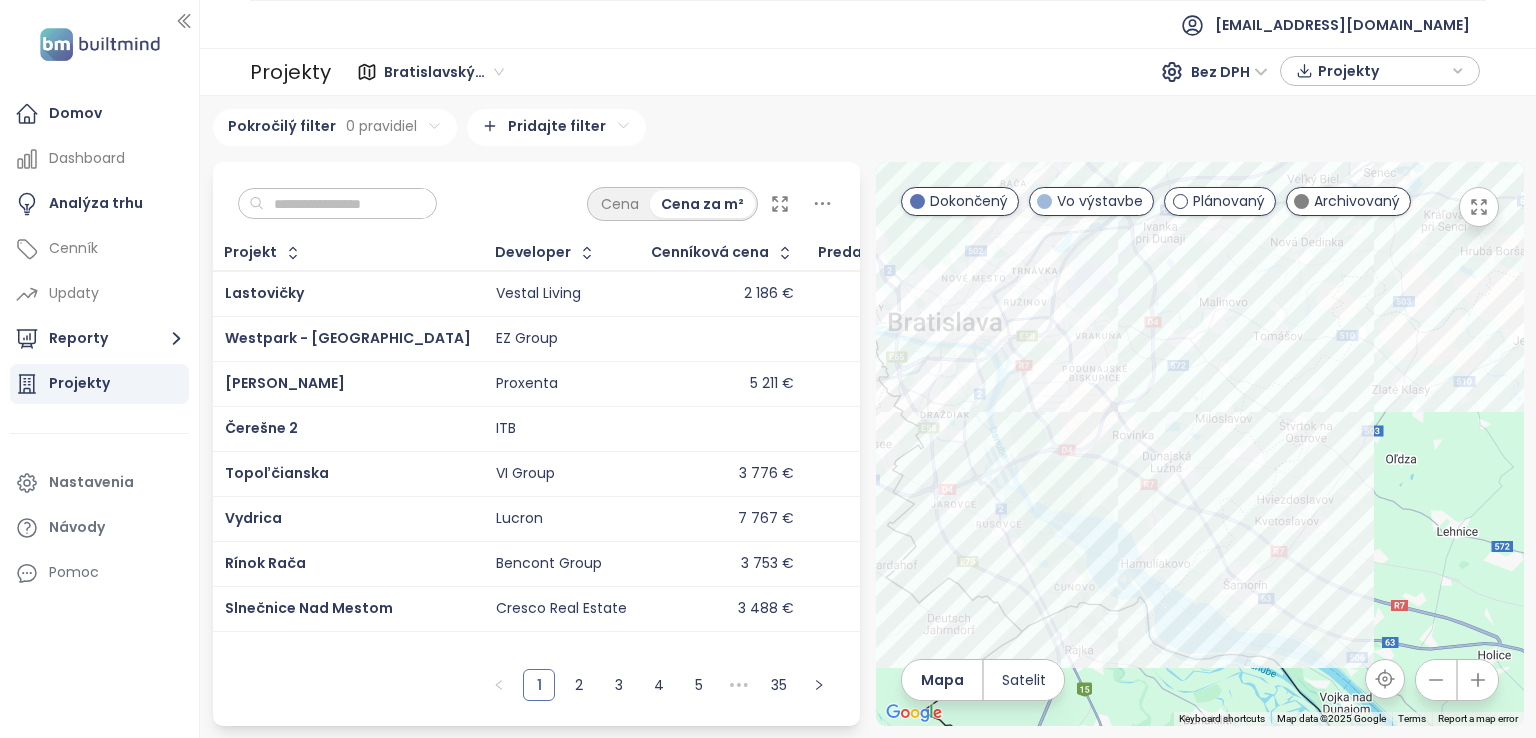 click on "To navigate, press the arrow keys." at bounding box center (1200, 444) 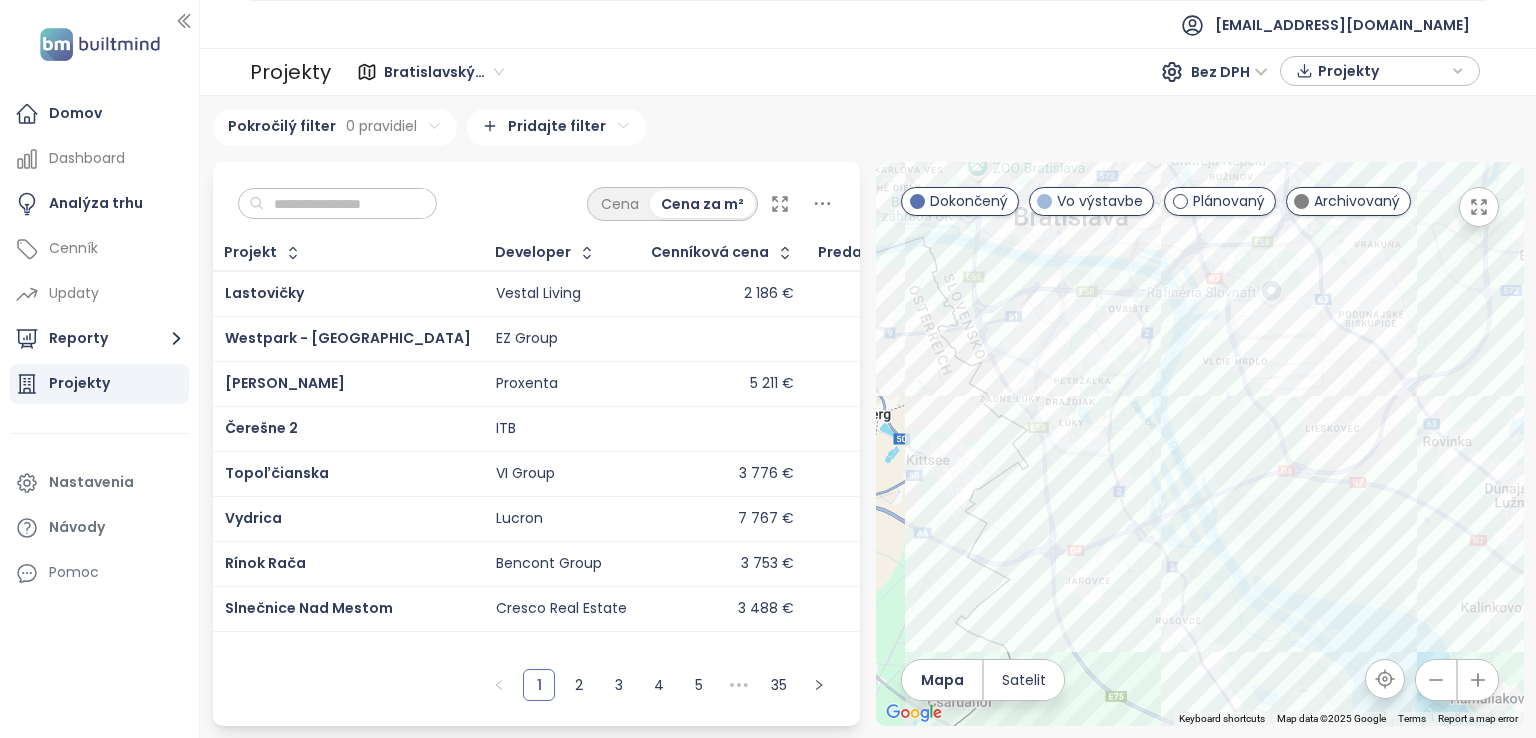 drag, startPoint x: 935, startPoint y: 451, endPoint x: 1218, endPoint y: 469, distance: 283.57187 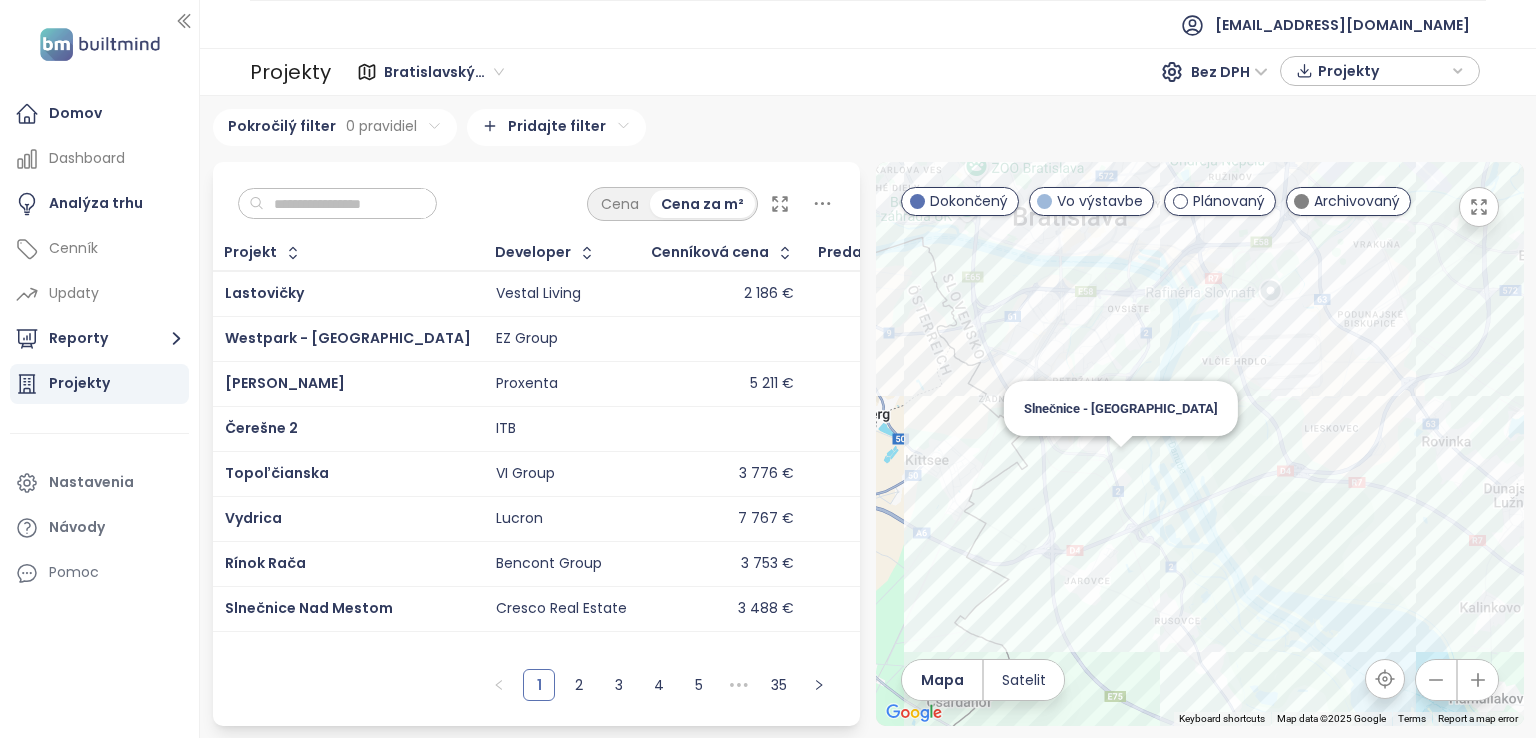 click on "To navigate, press the arrow keys. Slnečnice - [GEOGRAPHIC_DATA]" at bounding box center [1200, 444] 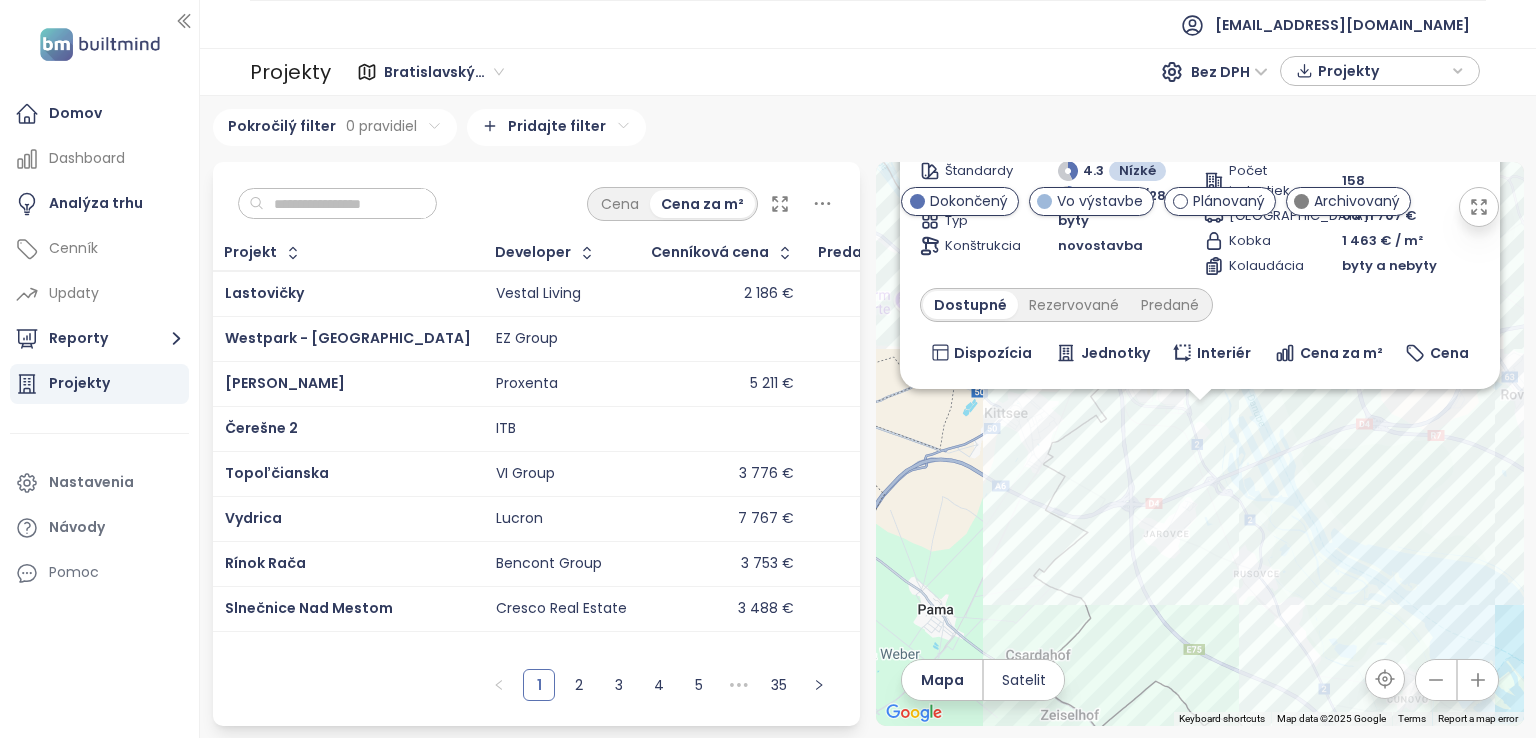 scroll, scrollTop: 213, scrollLeft: 0, axis: vertical 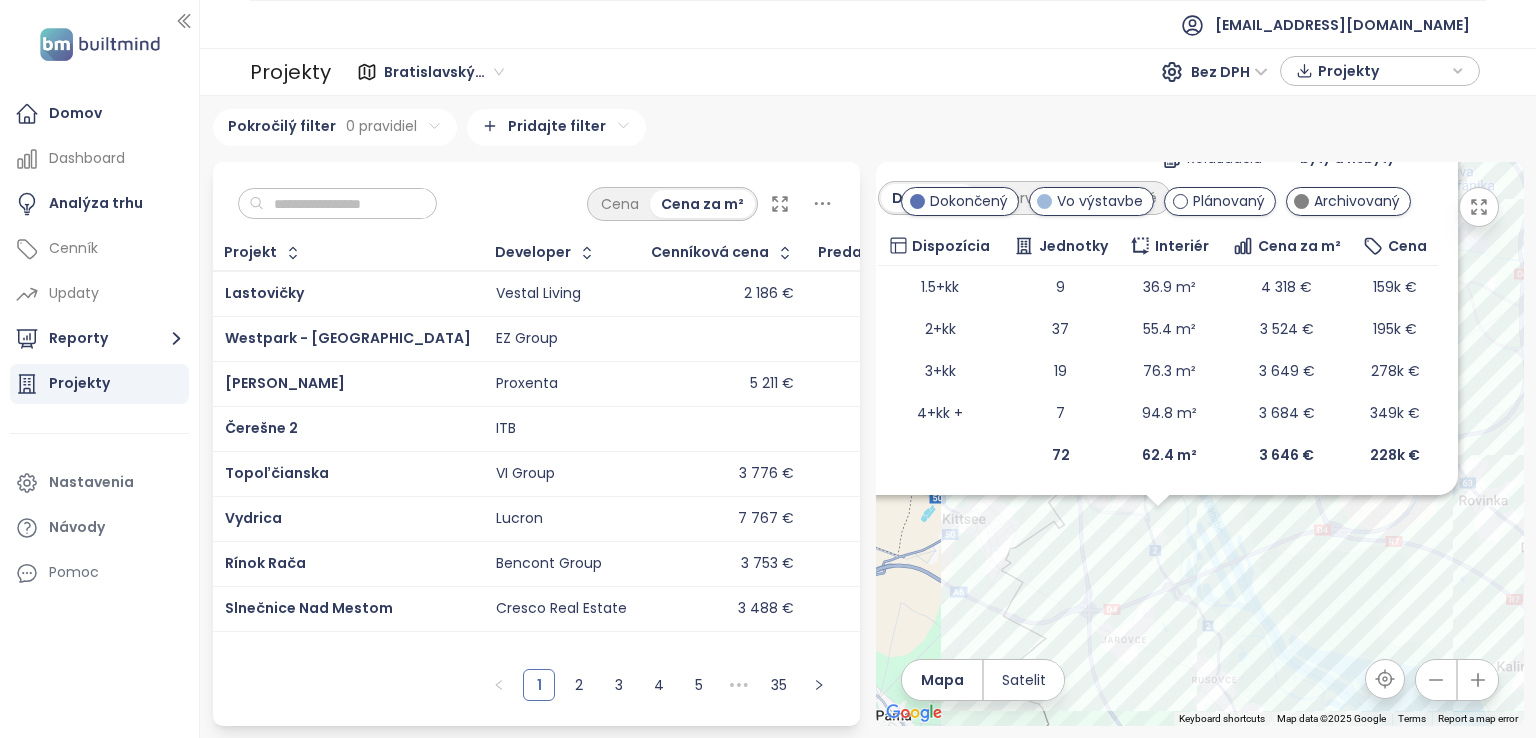 drag, startPoint x: 1119, startPoint y: 433, endPoint x: 1075, endPoint y: 545, distance: 120.33287 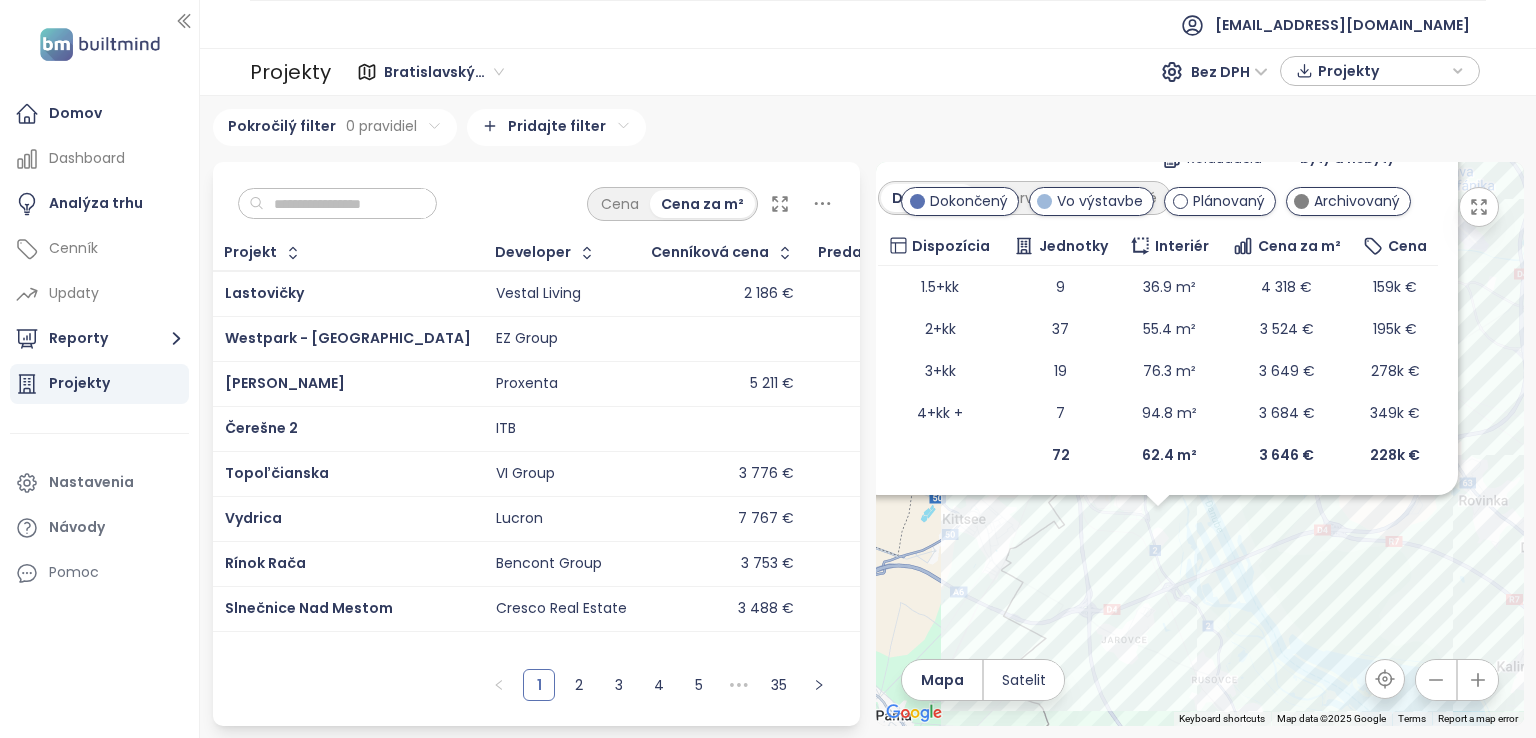 click on "To navigate, press the arrow keys. Slnečnice - [GEOGRAPHIC_DATA] Vo výstavbe úvodné ceny Žltá 2B, 851 07 [GEOGRAPHIC_DATA]-[GEOGRAPHIC_DATA], [GEOGRAPHIC_DATA] Cresco Real Estate Doprava 8.5 Vysoké Štandardy 4.3 Nízké Plán 4/25 - 12/28 Typ byty Konštrukcia novostavba Vlastníctvo osobné Počet jednotiek 158 Parkovanie od 11 707 € Kobka 1 463 € / m² [GEOGRAPHIC_DATA] byty a nebyty Dostupné Rezervované Predané Dispozícia Jednotky Interiér Cena za m² Cena 1.5+kk 9 36.9 m² 4 318 € 159k € 2+kk 37 55.4 m² 3 524 € 195k € 3+kk 19 76.3 m² 3 649 € 278k € 4+kk + 7 94.8 m² 3 684 € 349k € 72 62.4 m² 3 646 € 228k €" at bounding box center [1200, 444] 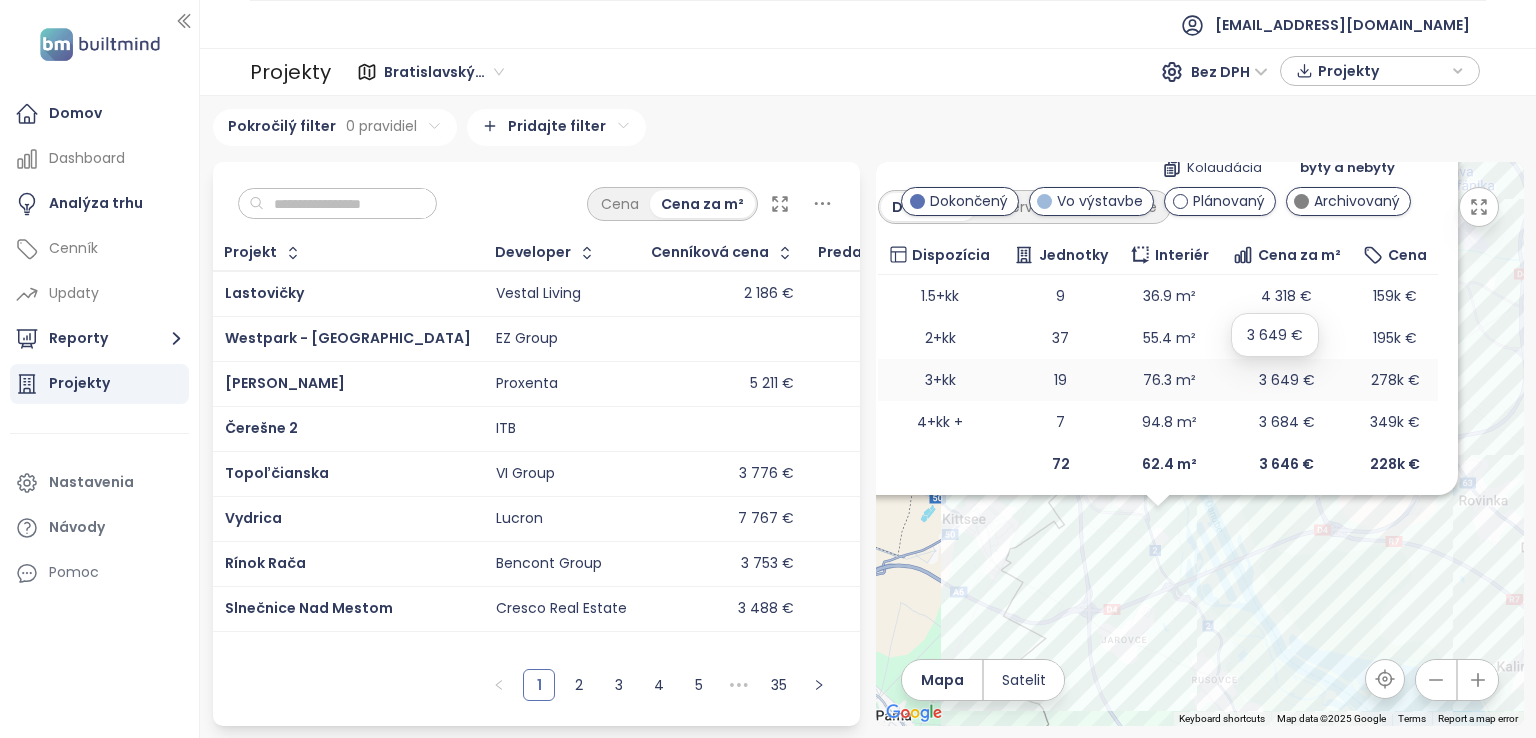 scroll, scrollTop: 205, scrollLeft: 0, axis: vertical 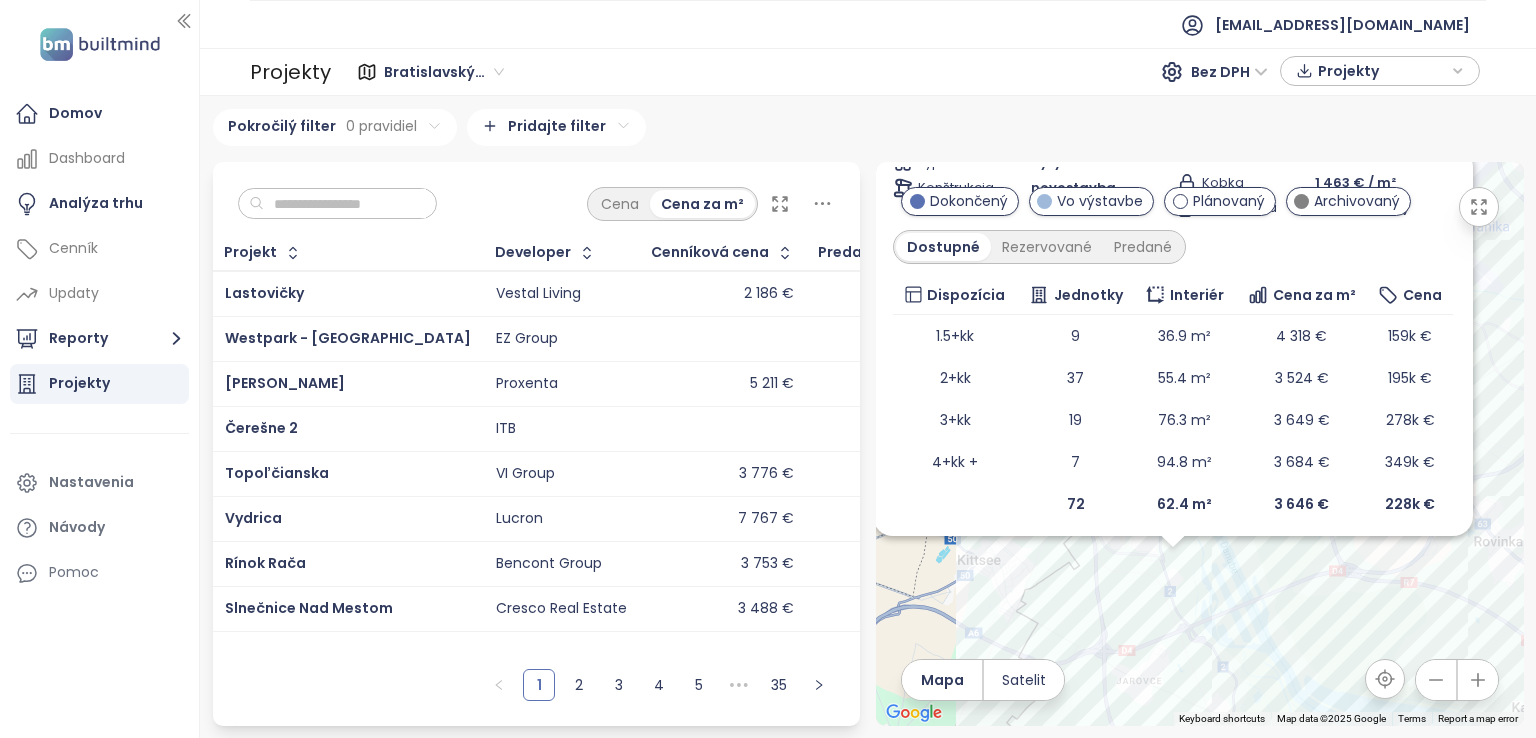 drag, startPoint x: 1476, startPoint y: 369, endPoint x: 1496, endPoint y: 423, distance: 57.58472 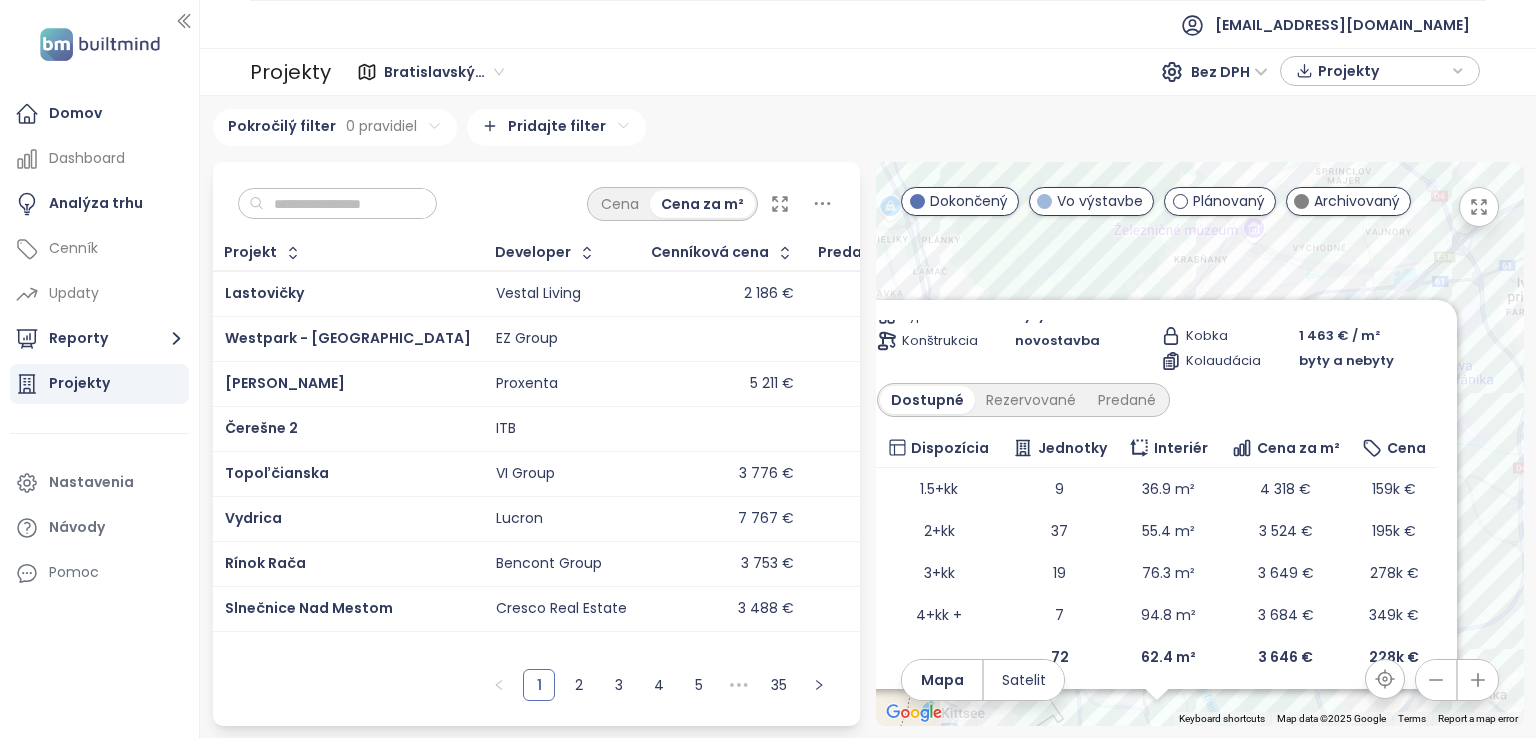 drag, startPoint x: 1496, startPoint y: 423, endPoint x: 1480, endPoint y: 581, distance: 158.80806 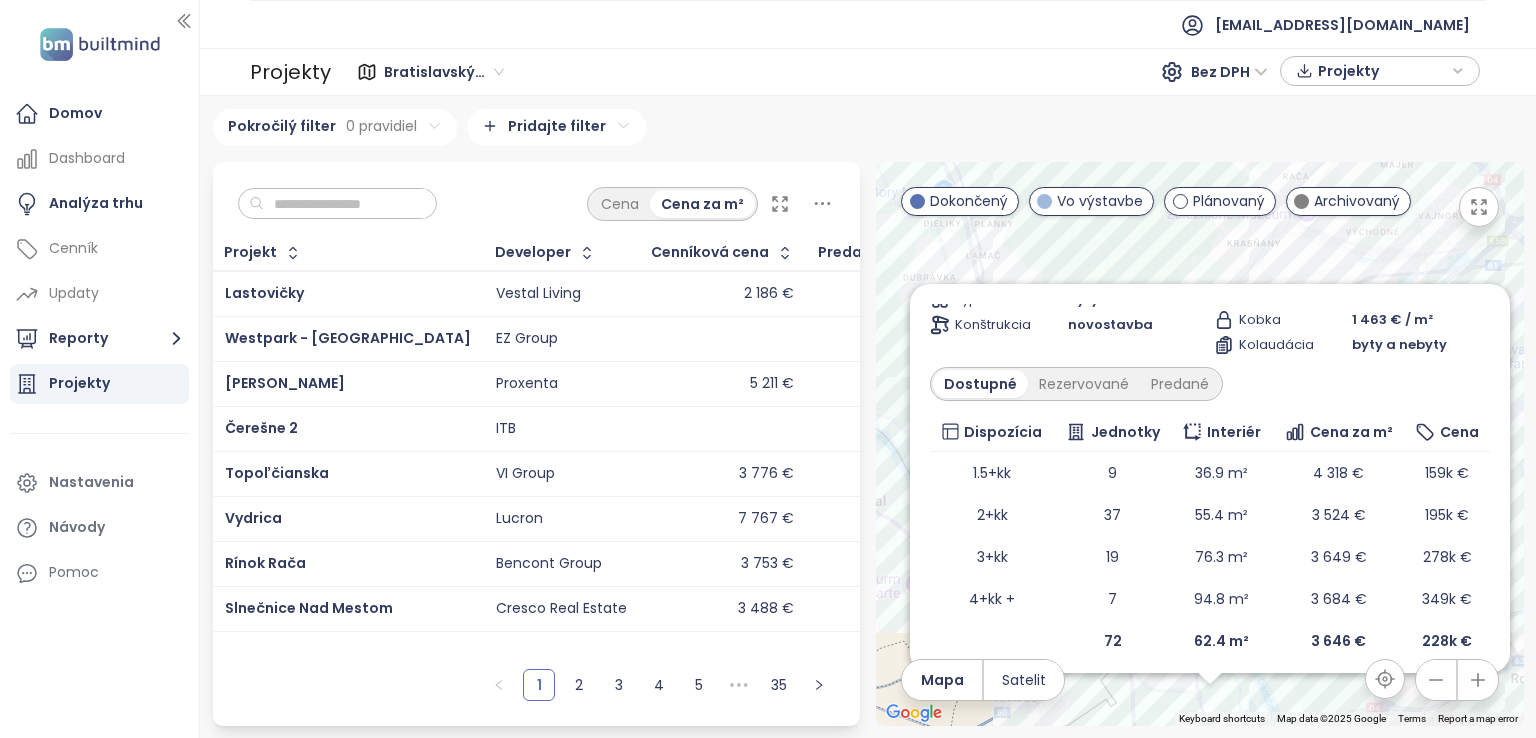 drag, startPoint x: 1480, startPoint y: 581, endPoint x: 1535, endPoint y: 558, distance: 59.615433 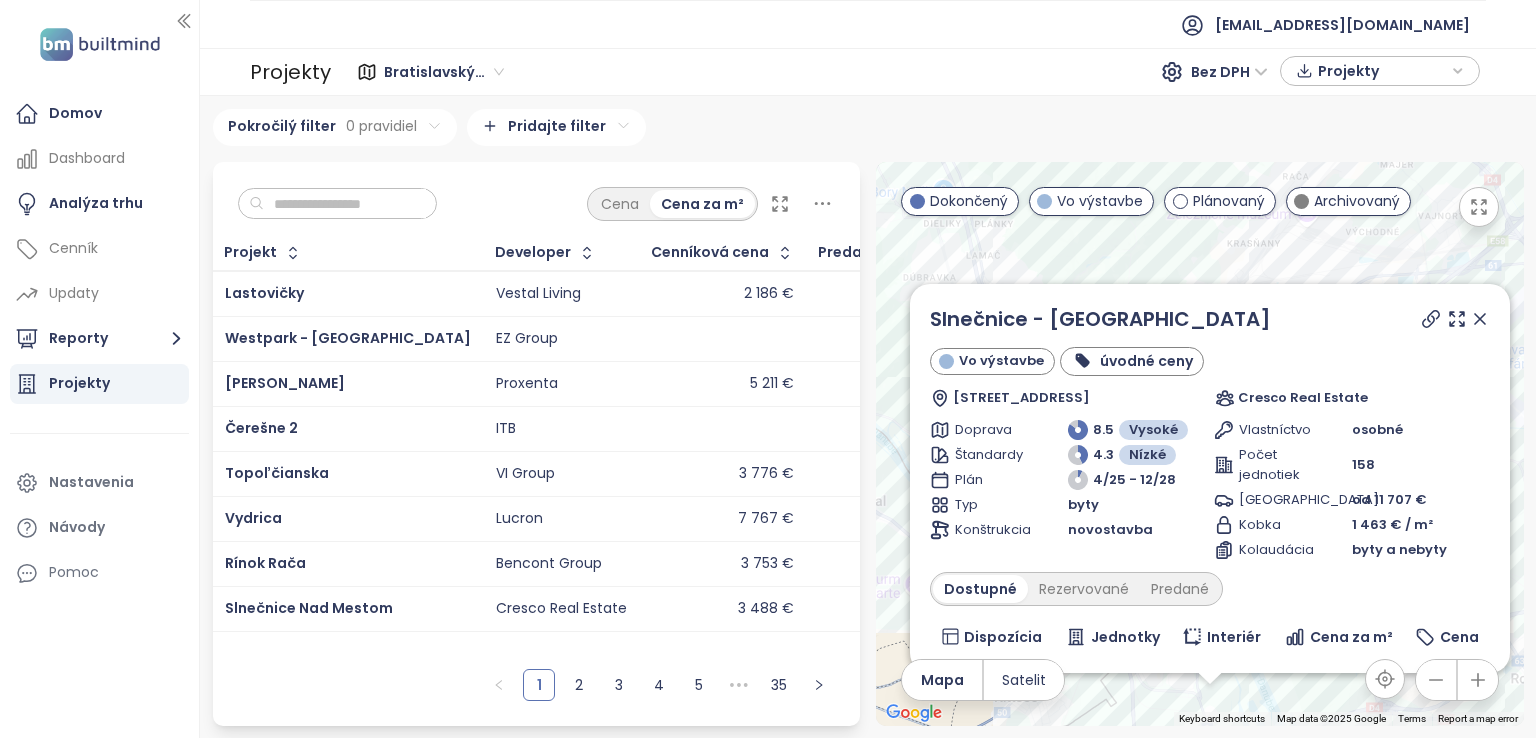 click 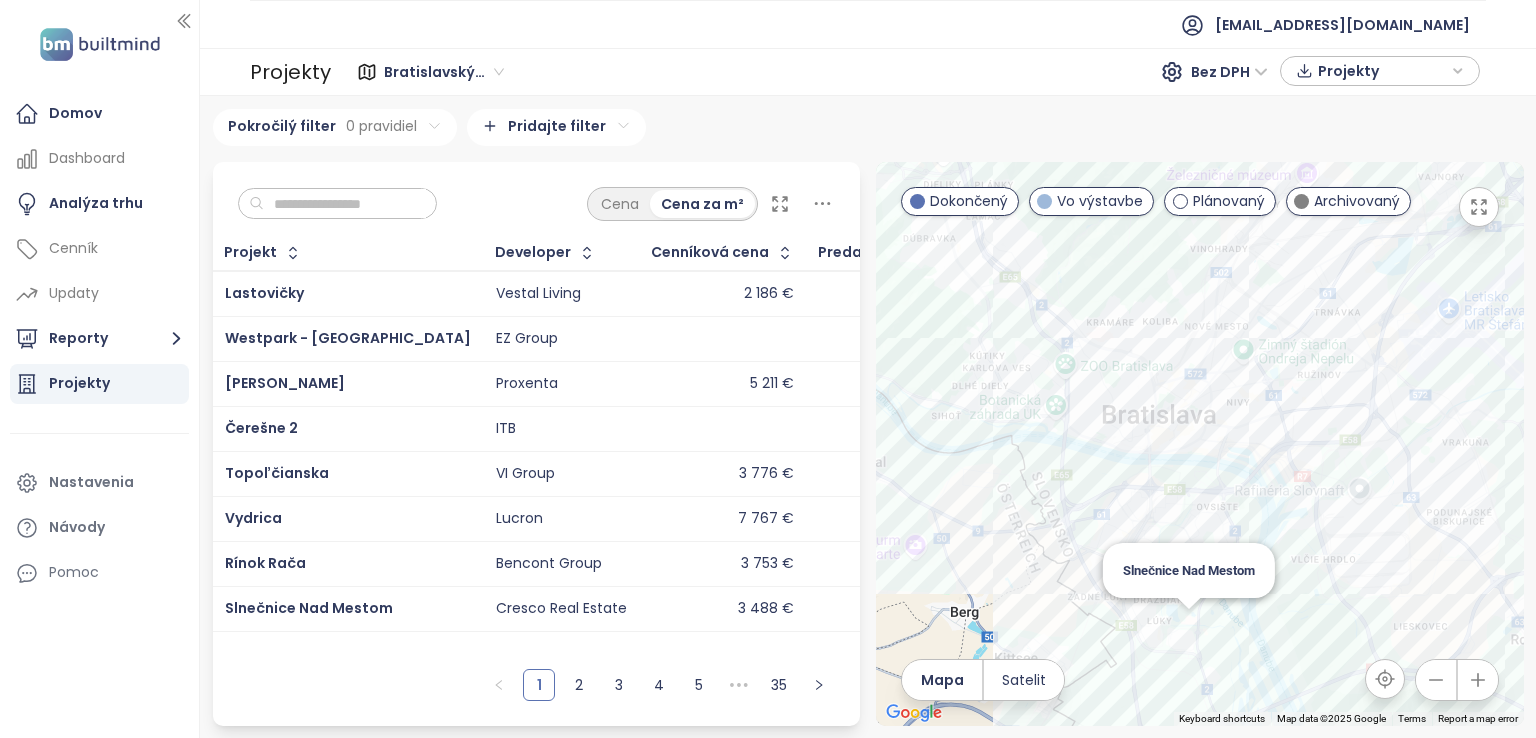 click on "To navigate, press the arrow keys. Slnečnice Nad Mestom" at bounding box center [1200, 444] 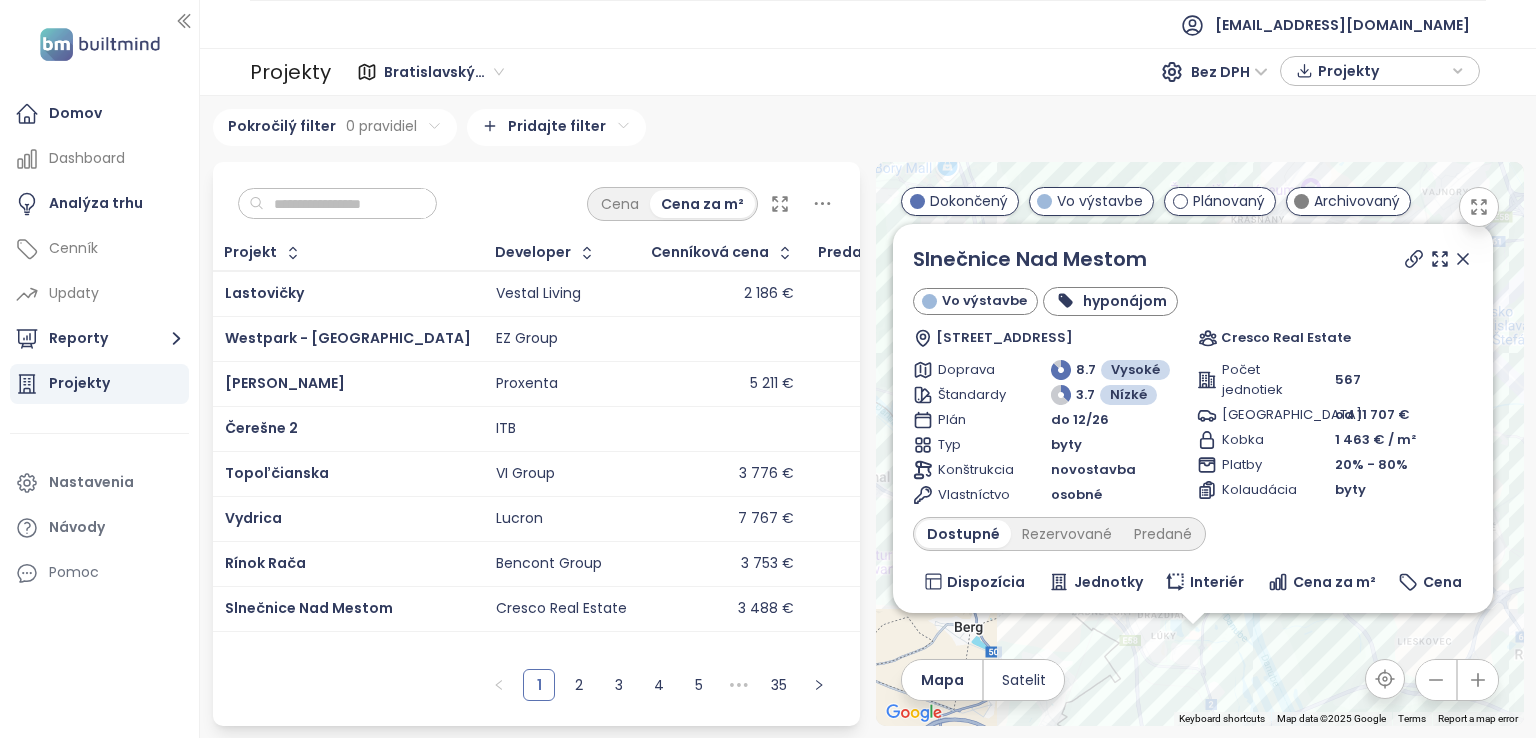 drag, startPoint x: 1332, startPoint y: 507, endPoint x: 1321, endPoint y: 737, distance: 230.2629 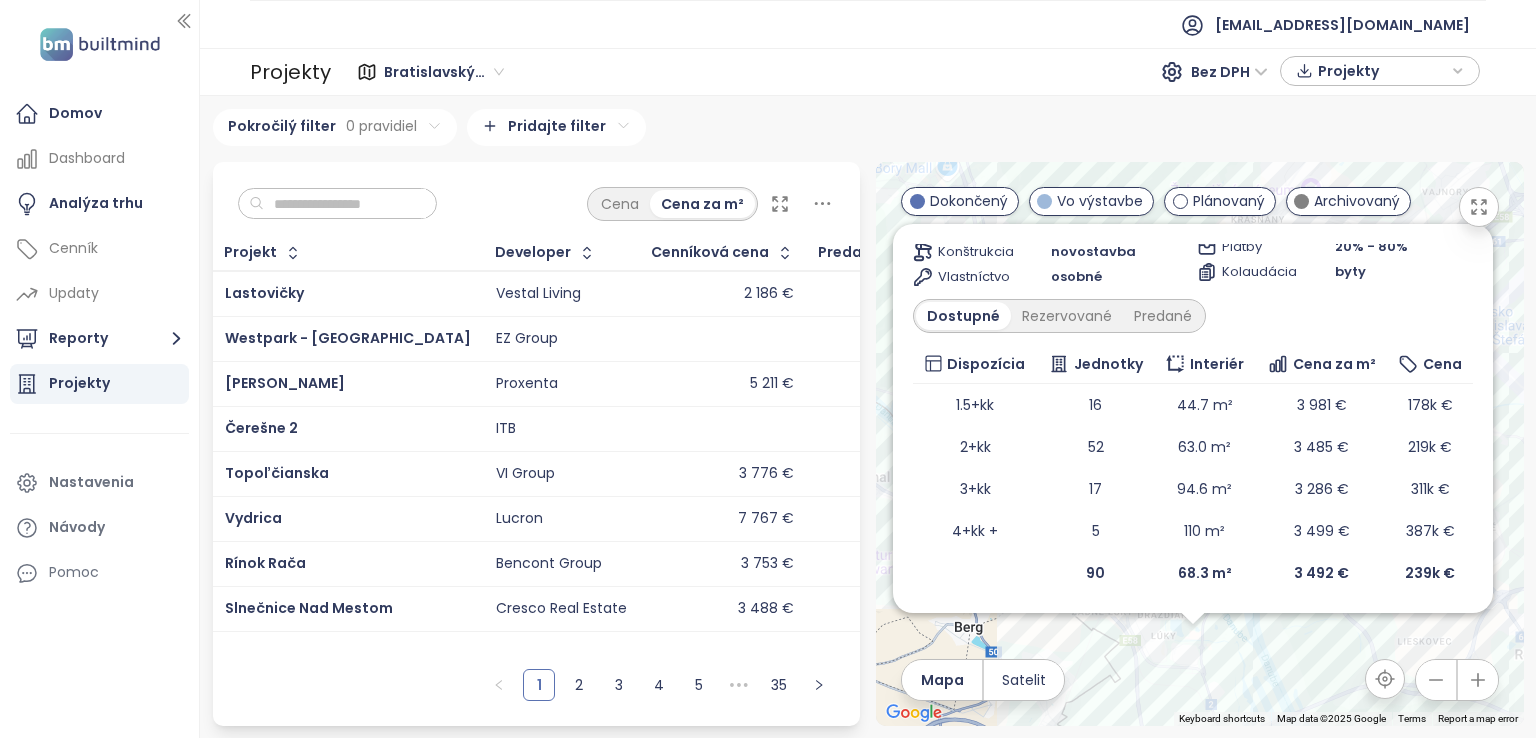 scroll, scrollTop: 0, scrollLeft: 0, axis: both 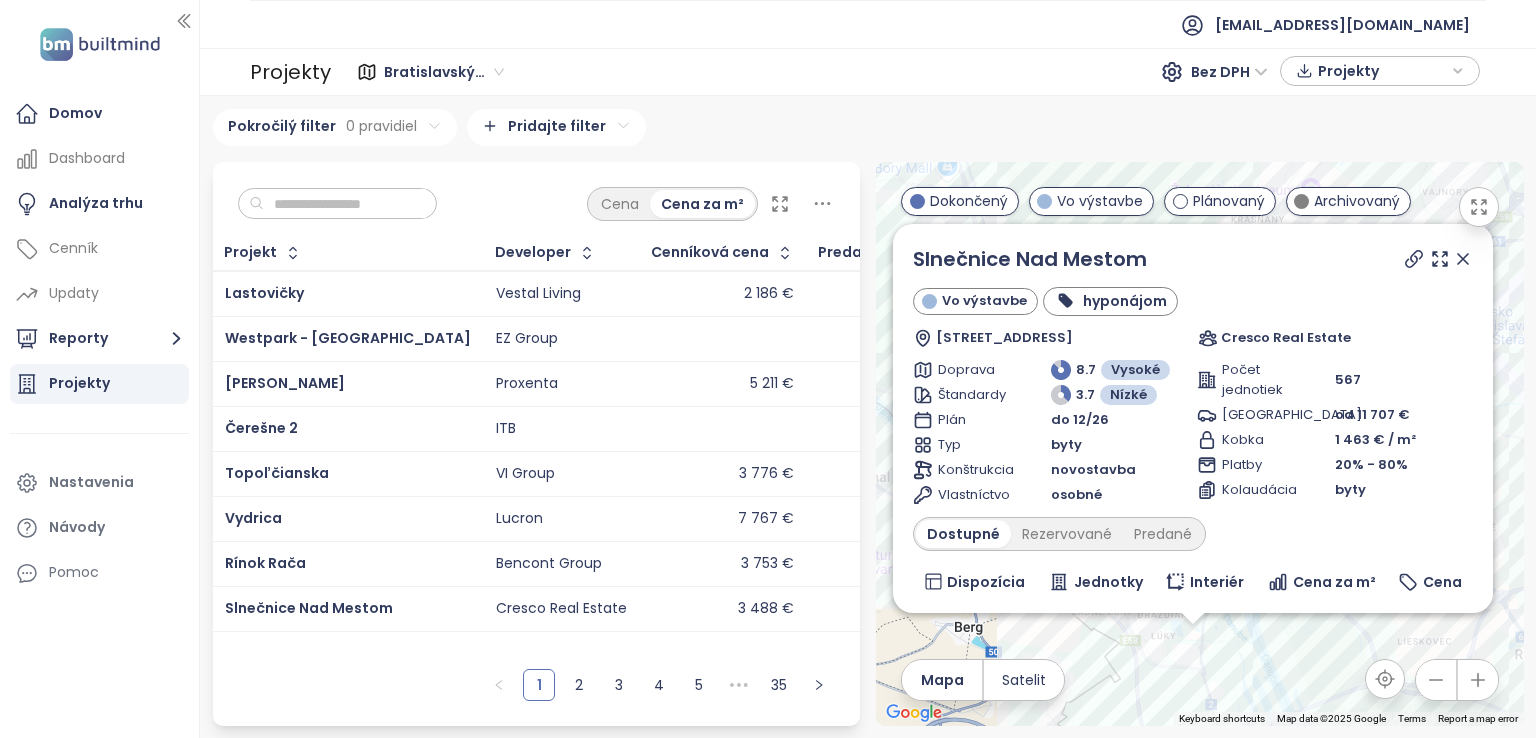 click 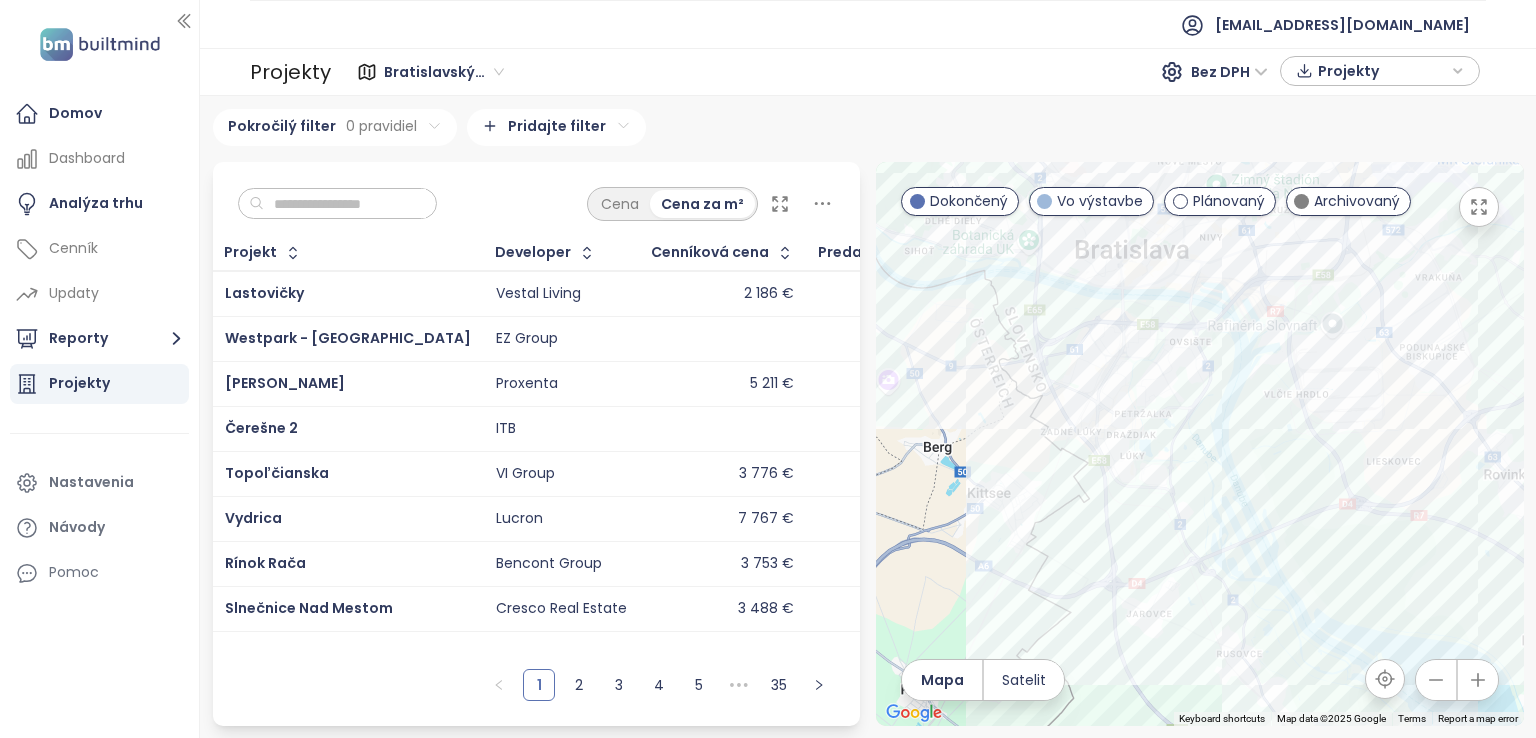 drag, startPoint x: 1392, startPoint y: 587, endPoint x: 1361, endPoint y: 401, distance: 188.56564 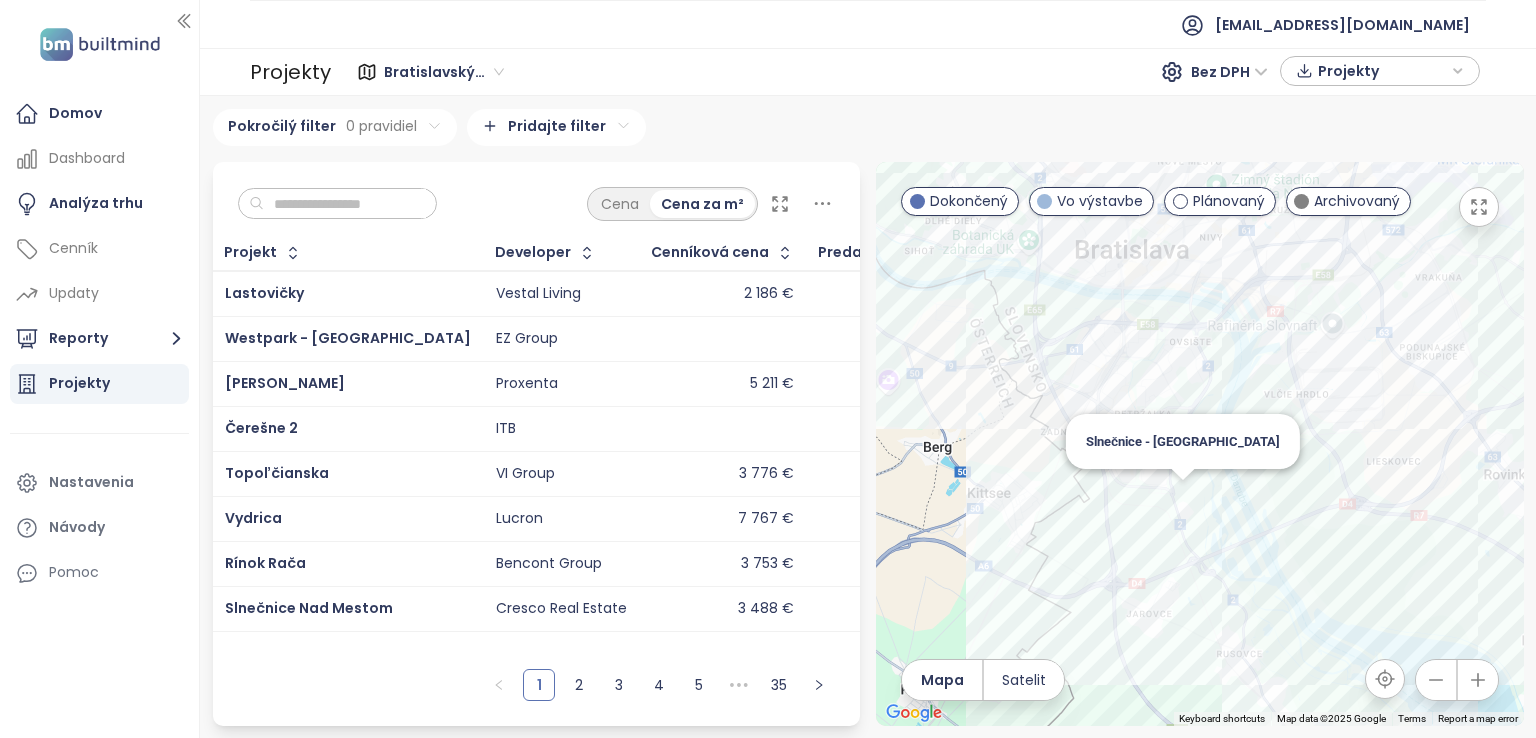 click on "To navigate, press the arrow keys. Slnečnice - [GEOGRAPHIC_DATA]" at bounding box center (1200, 444) 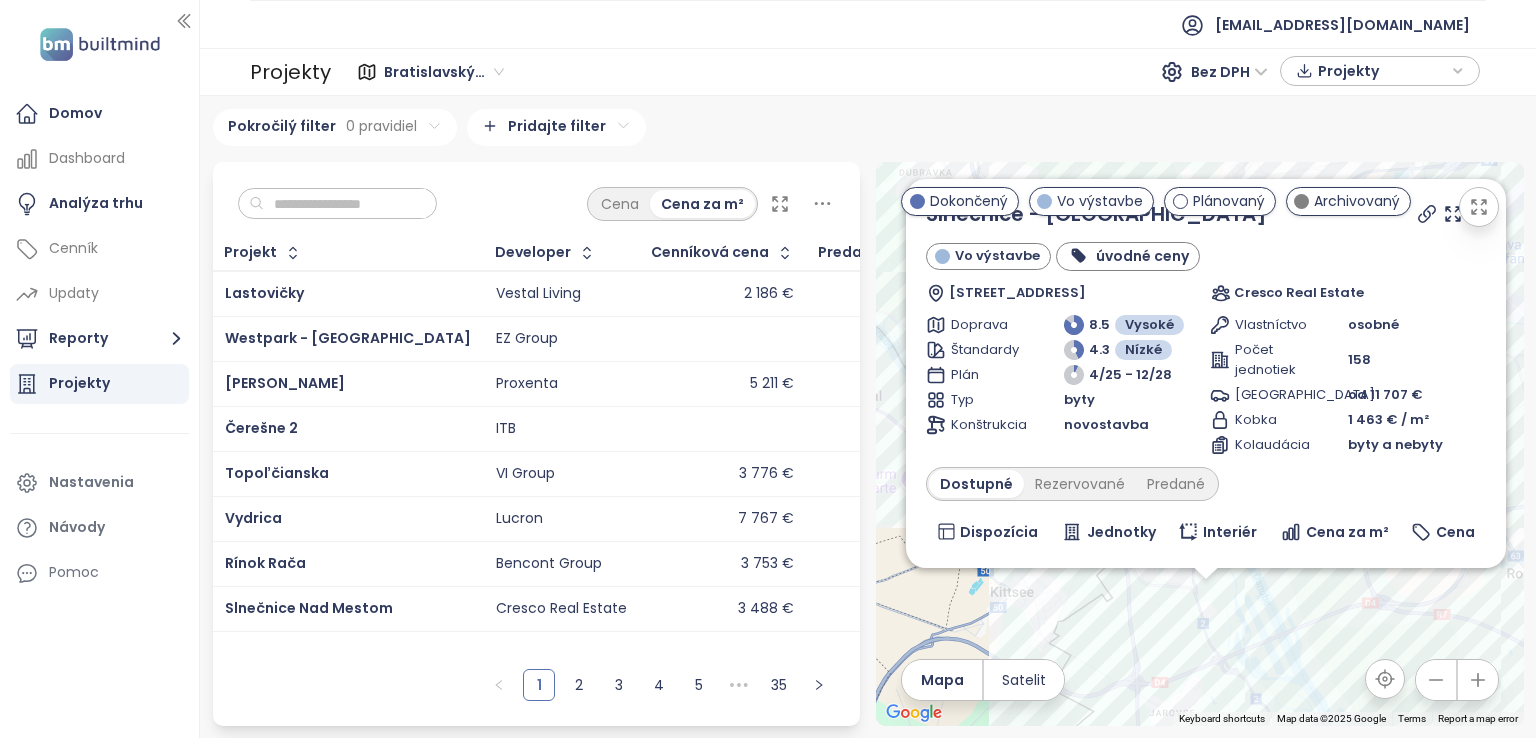 drag, startPoint x: 1295, startPoint y: 521, endPoint x: 1299, endPoint y: 723, distance: 202.0396 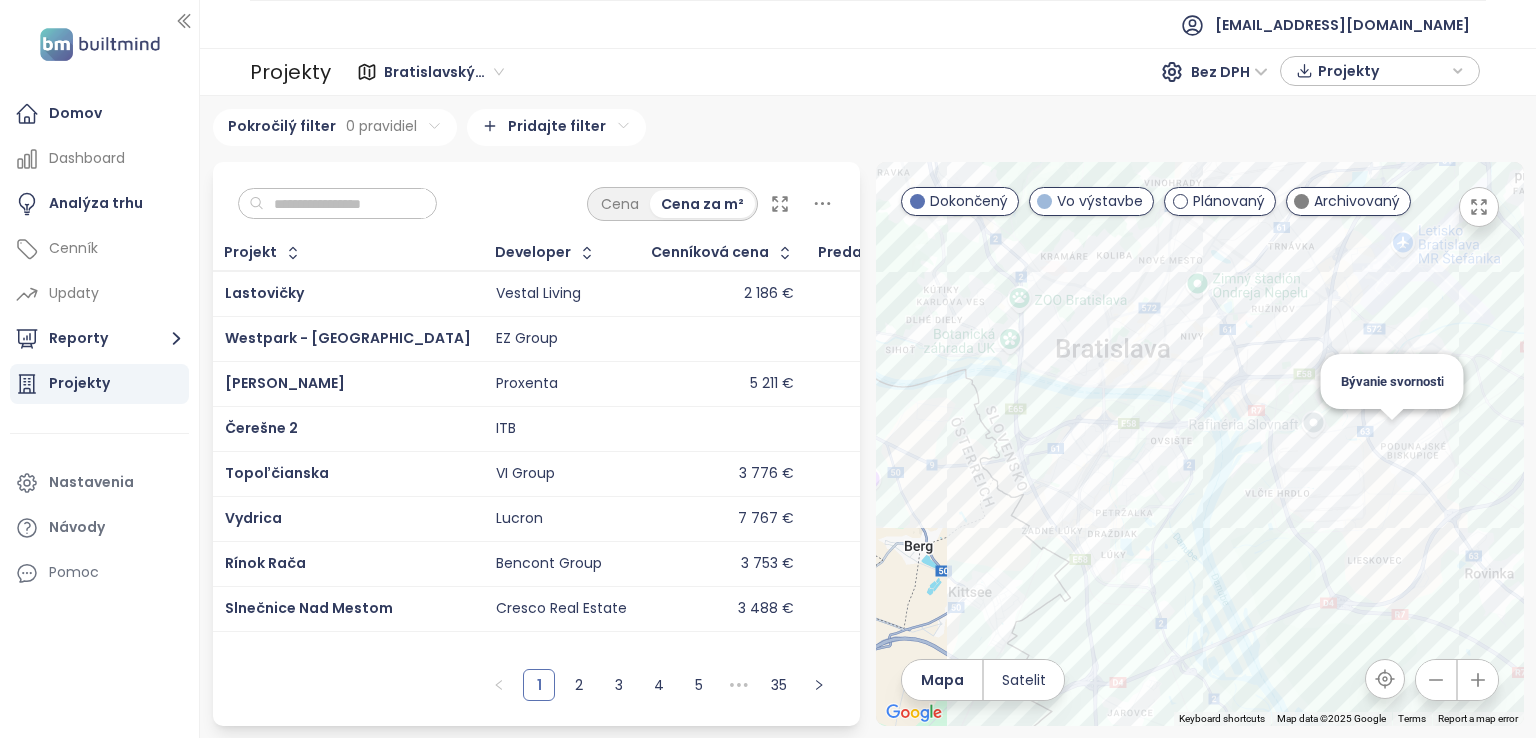 click on "To navigate, press the arrow keys. Bývanie svornosti" at bounding box center [1200, 444] 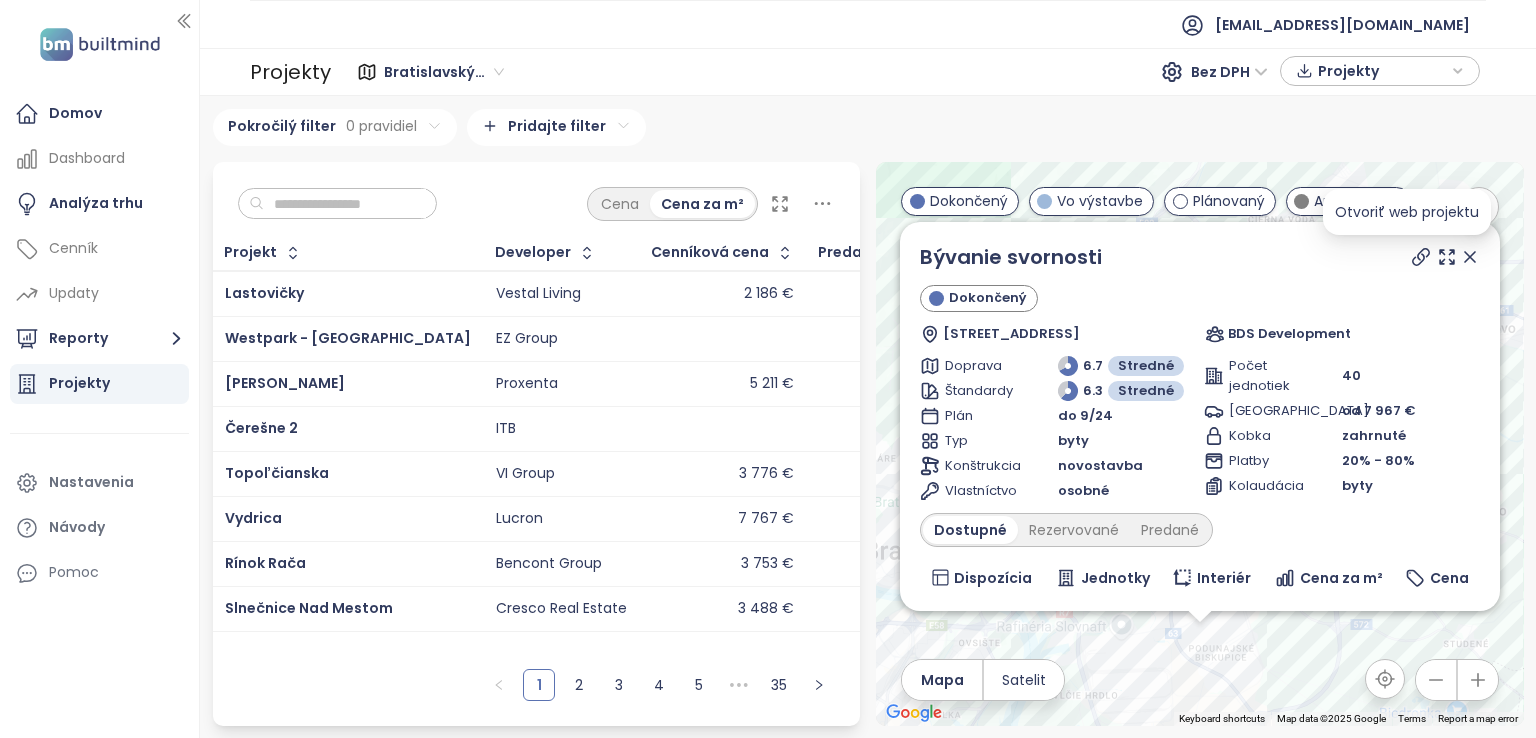 click 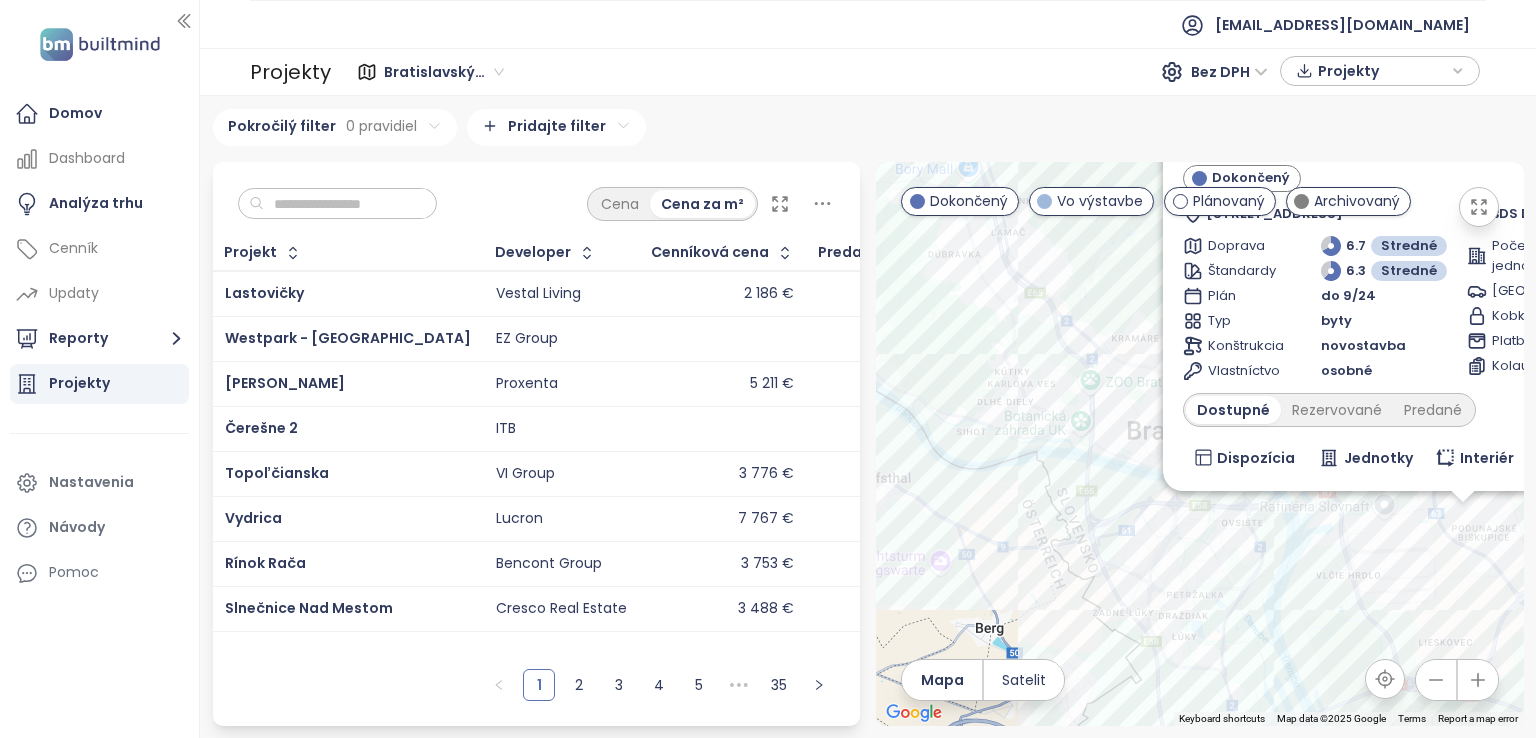 drag, startPoint x: 1073, startPoint y: 674, endPoint x: 1378, endPoint y: 523, distance: 340.33218 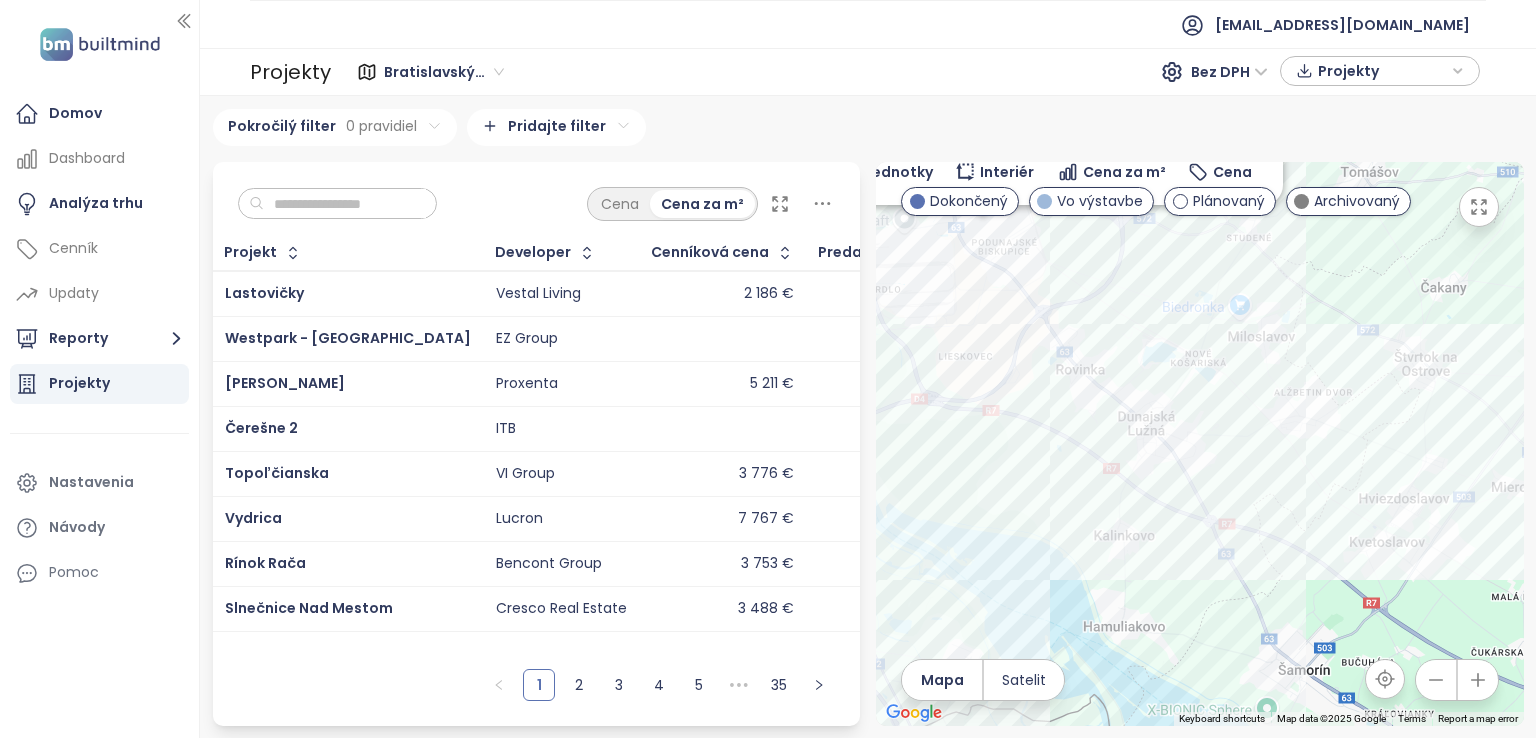 drag, startPoint x: 1303, startPoint y: 626, endPoint x: 796, endPoint y: 330, distance: 587.0818 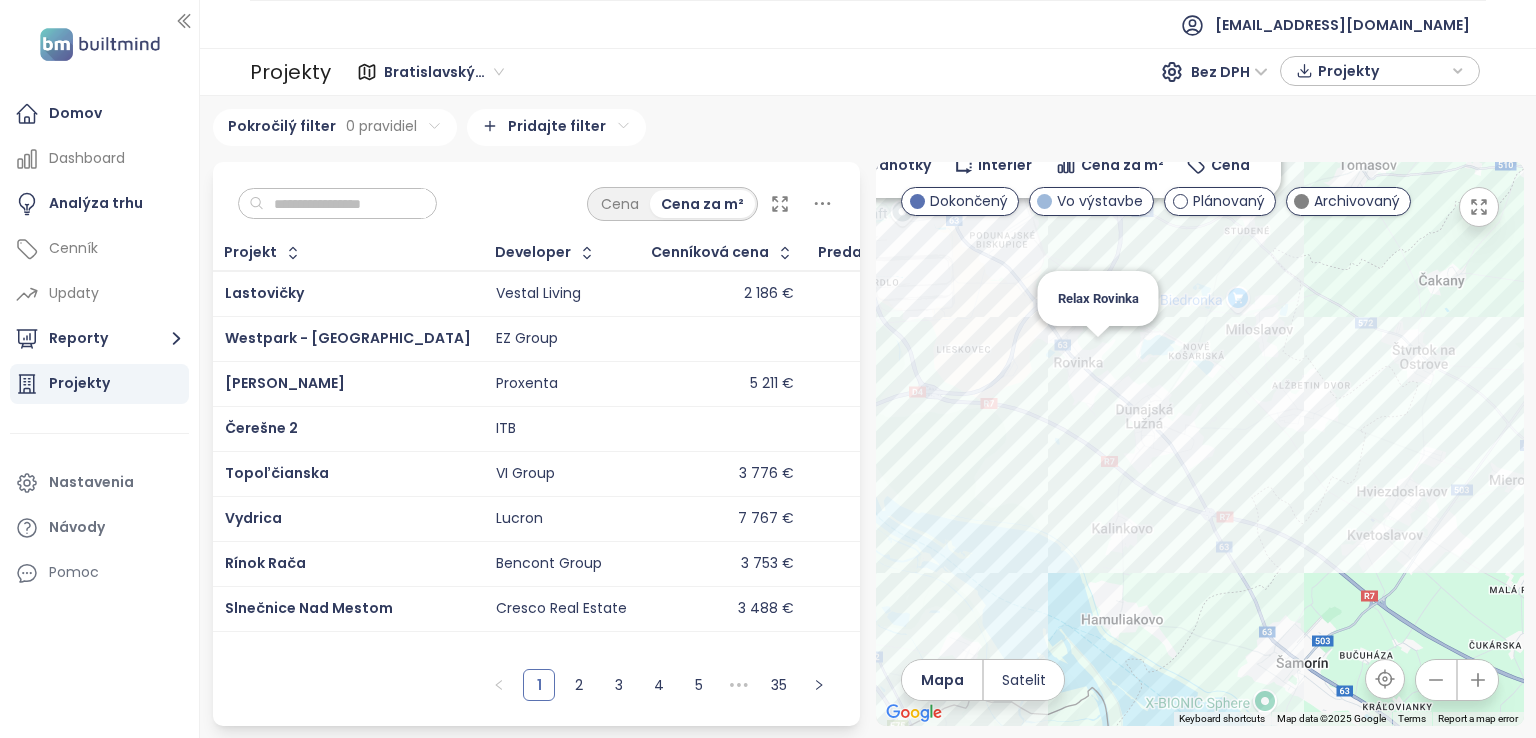 click on "To navigate, press the arrow keys. Bývanie svornosti Dokončený Ulica Svornosti 11758/100, 820 11 [GEOGRAPHIC_DATA]-[GEOGRAPHIC_DATA], [GEOGRAPHIC_DATA] BDS Development Doprava 6.7 Stredné Štandardy 6.3 Stredné Plán do 9/24 Typ byty Konštrukcia novostavba Vlastníctvo osobné Počet jednotiek 40 Parkovanie od 7 967 € Kobka zahrnuté Platby 20% - 80% Kolaudácia byty Dostupné Rezervované Predané Dispozícia Jednotky Interiér Cena za m² Cena 2+kk 5 92.3 m² 2 291 € 211k € 3+kk 1 132 m² 2 153 € 285k € 6 98.9 m² 2 261 € 224k € Relax Rovinka" at bounding box center (1200, 444) 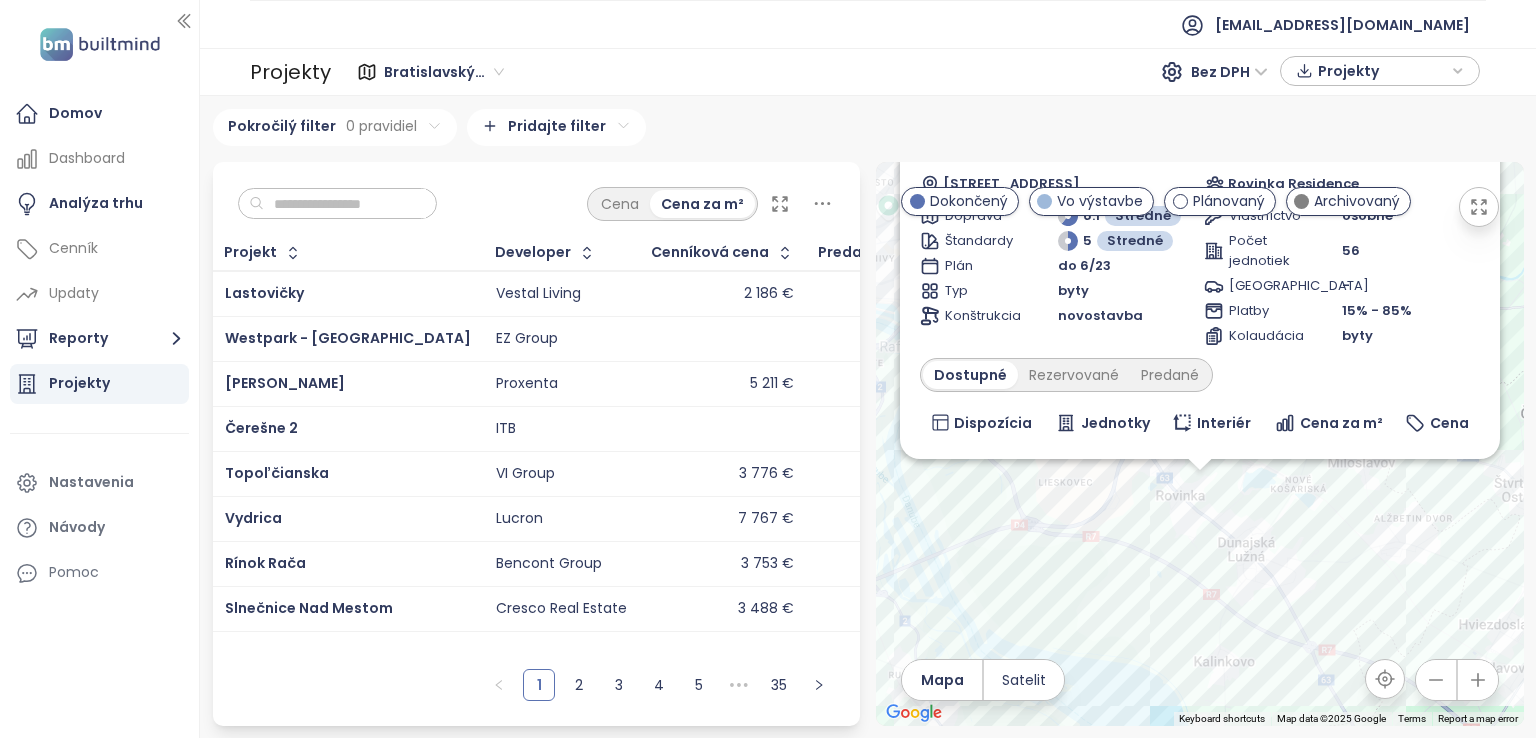 click at bounding box center [1478, 680] 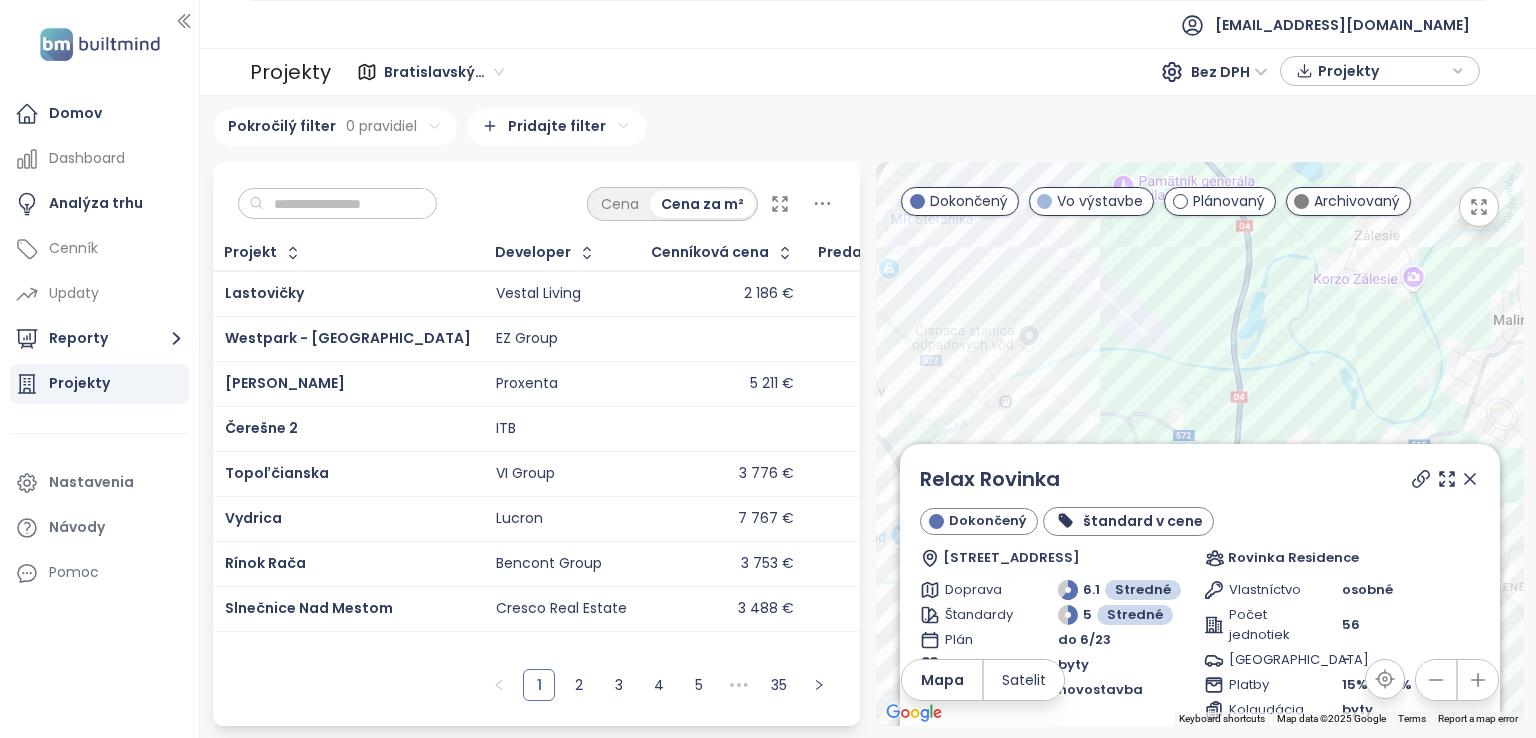 click 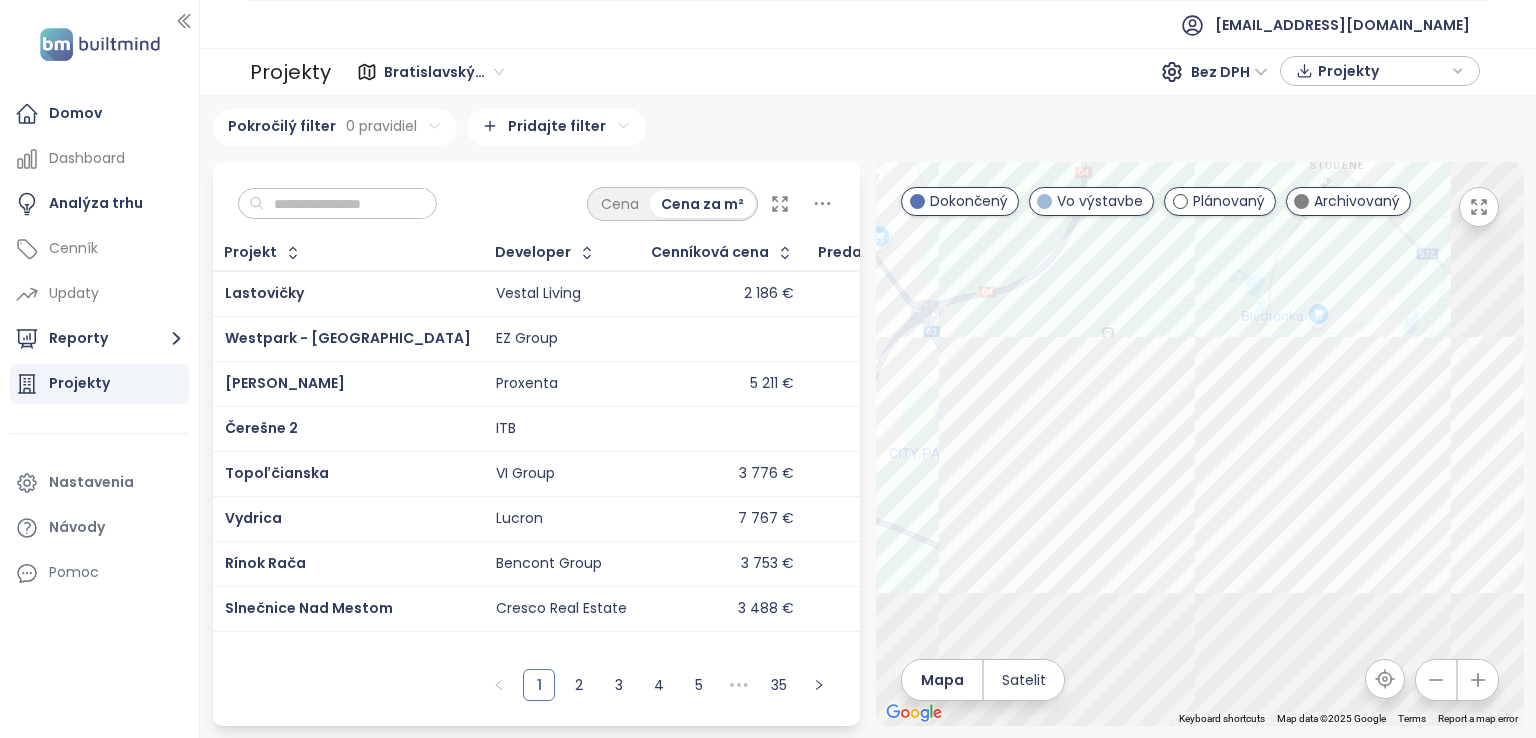 drag, startPoint x: 1333, startPoint y: 556, endPoint x: 1144, endPoint y: -4, distance: 591.0338 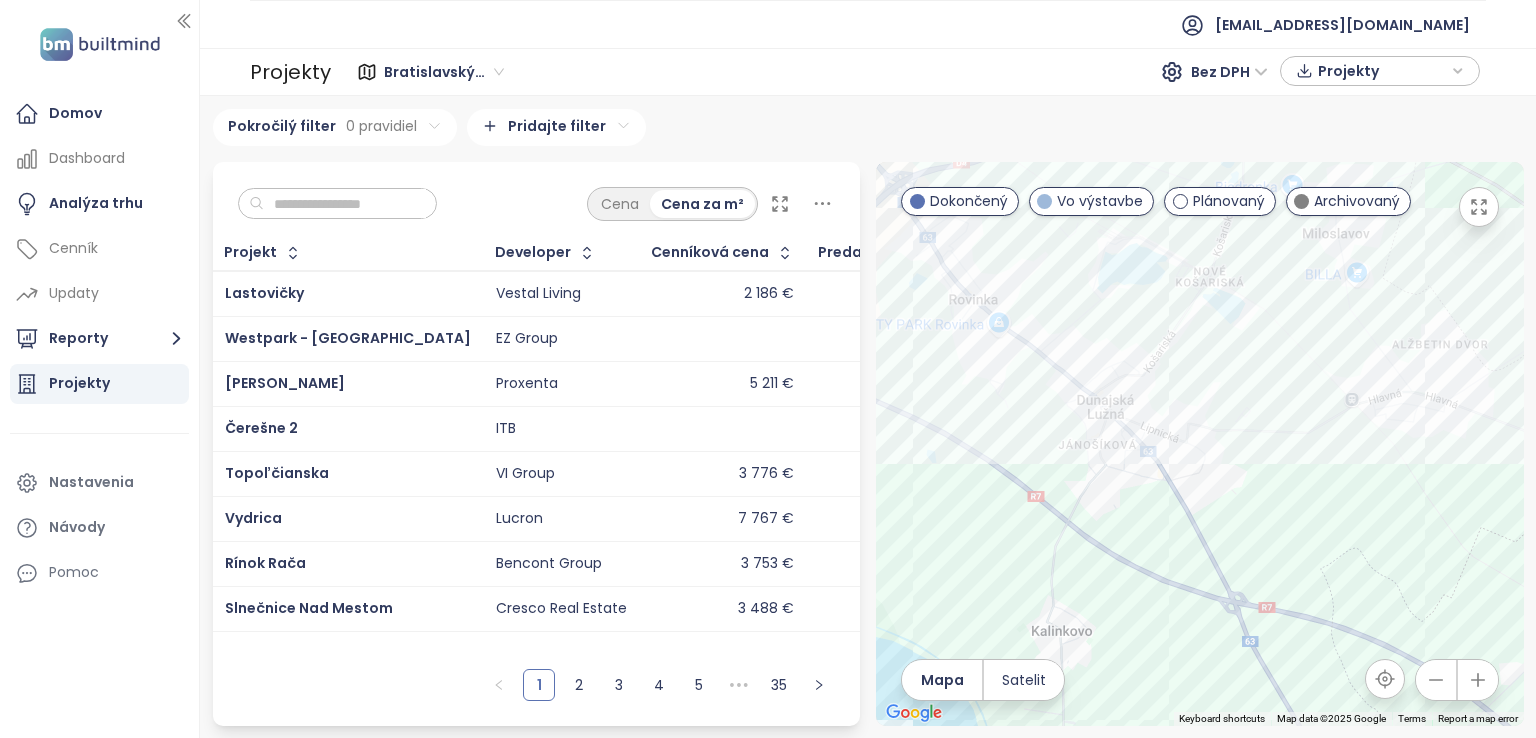 click at bounding box center (1478, 680) 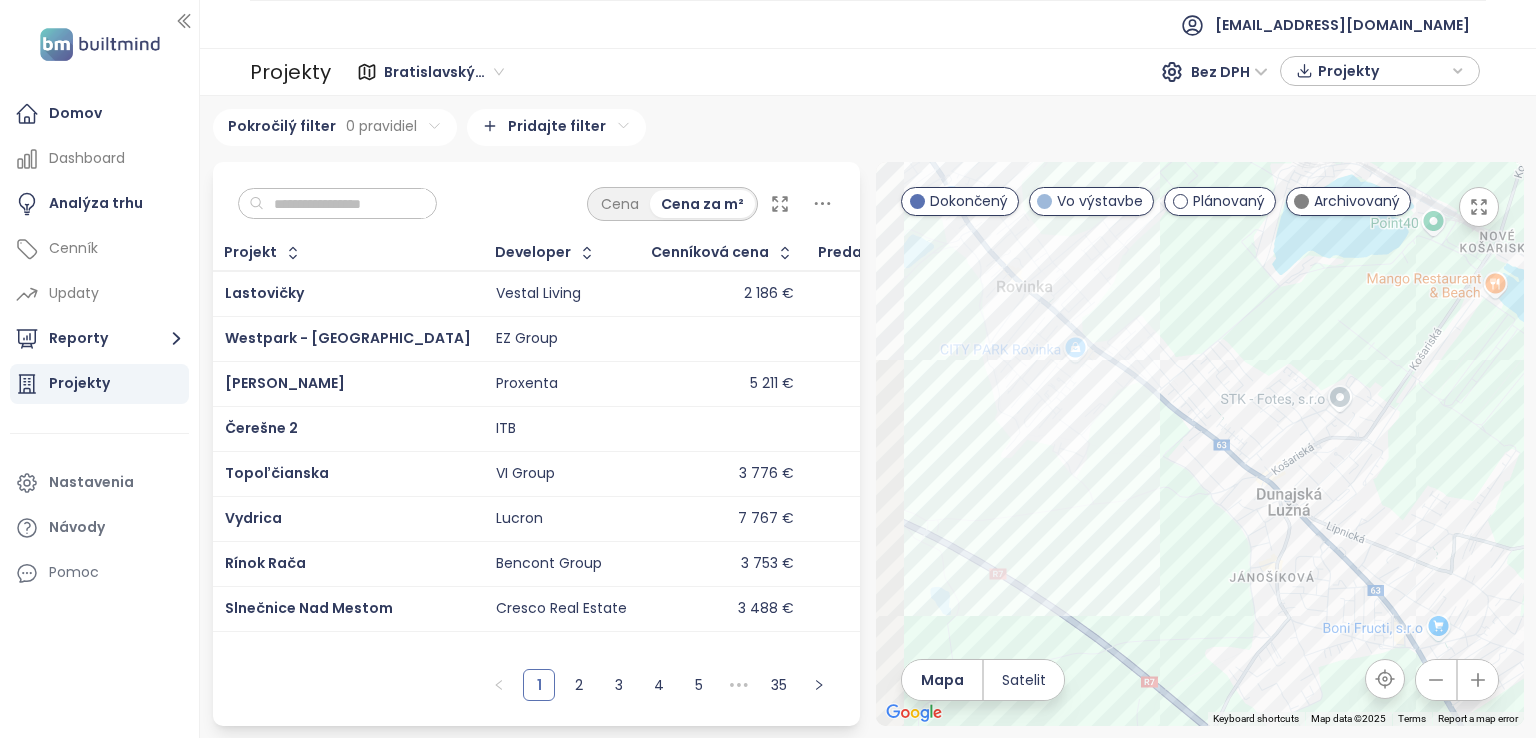 drag, startPoint x: 1155, startPoint y: 315, endPoint x: 1470, endPoint y: 455, distance: 344.71002 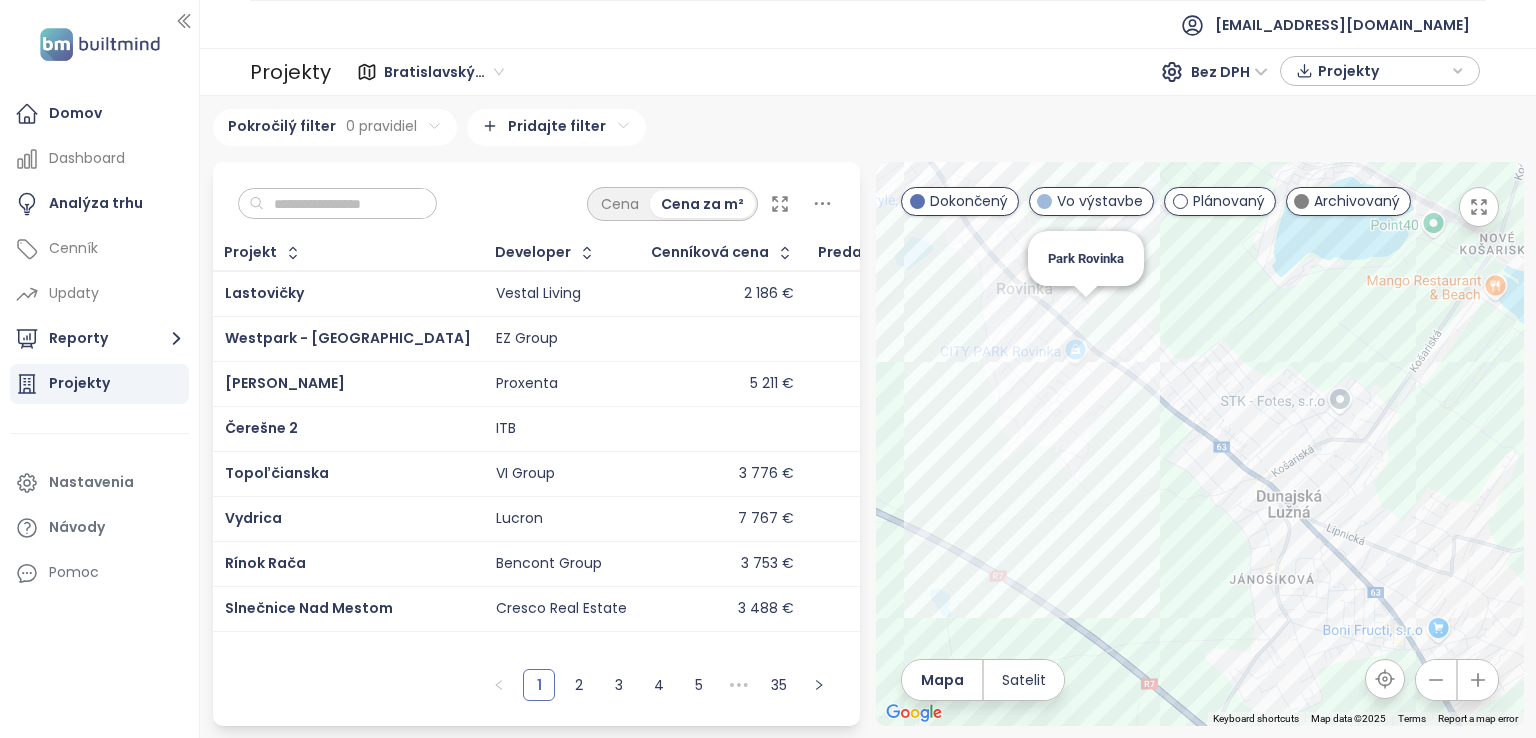 click on "To navigate, press the arrow keys. [GEOGRAPHIC_DATA]" at bounding box center [1200, 444] 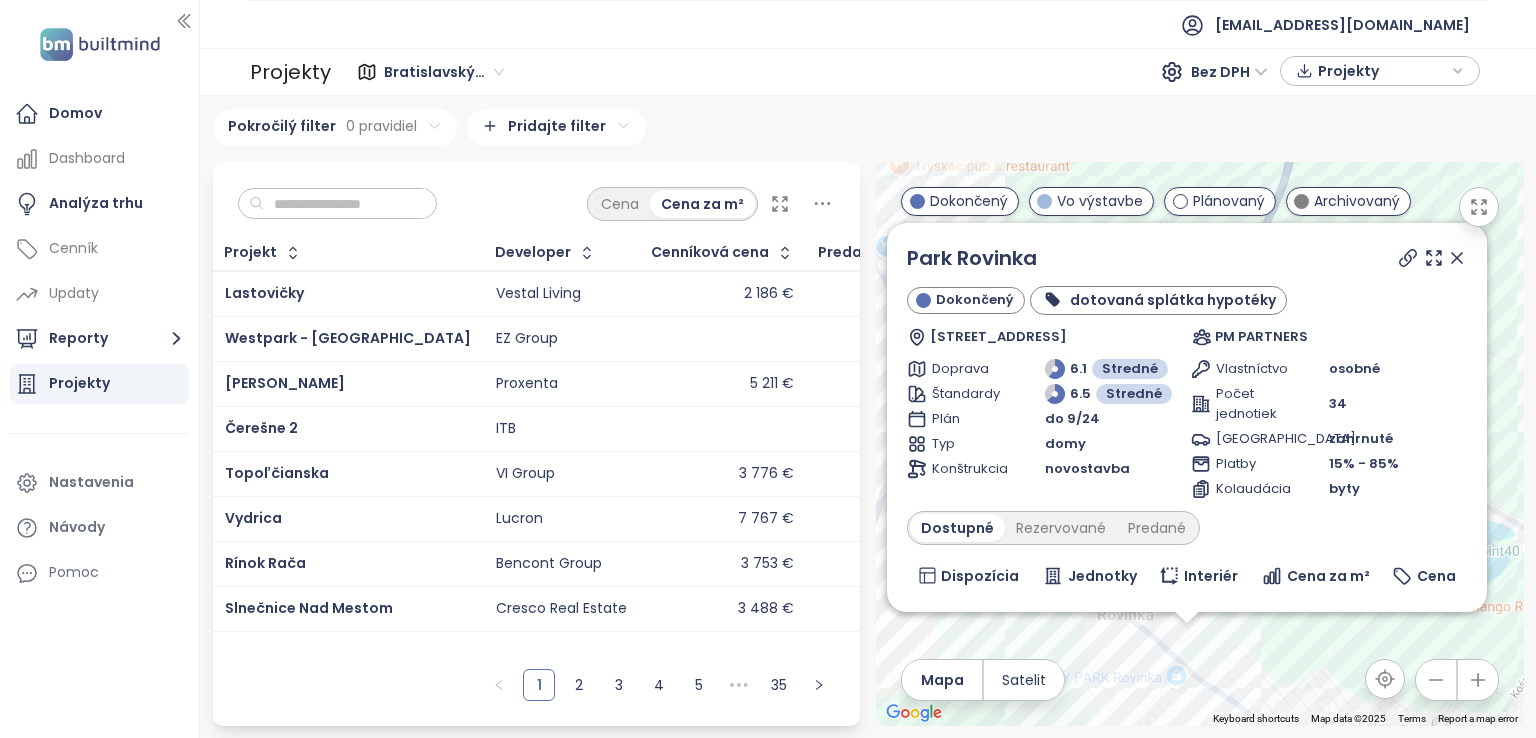 drag, startPoint x: 1392, startPoint y: 478, endPoint x: 1374, endPoint y: 705, distance: 227.71254 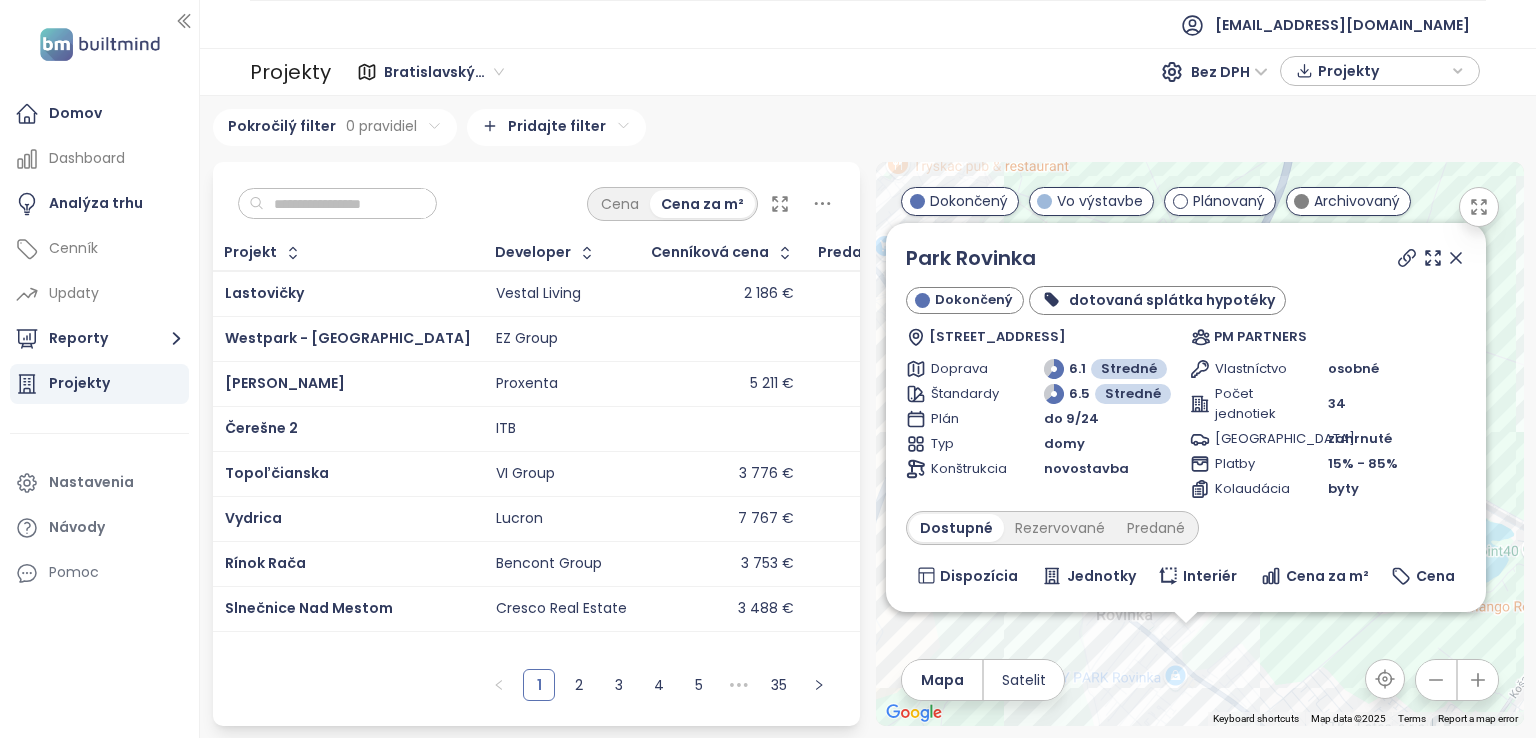 scroll, scrollTop: 130, scrollLeft: 0, axis: vertical 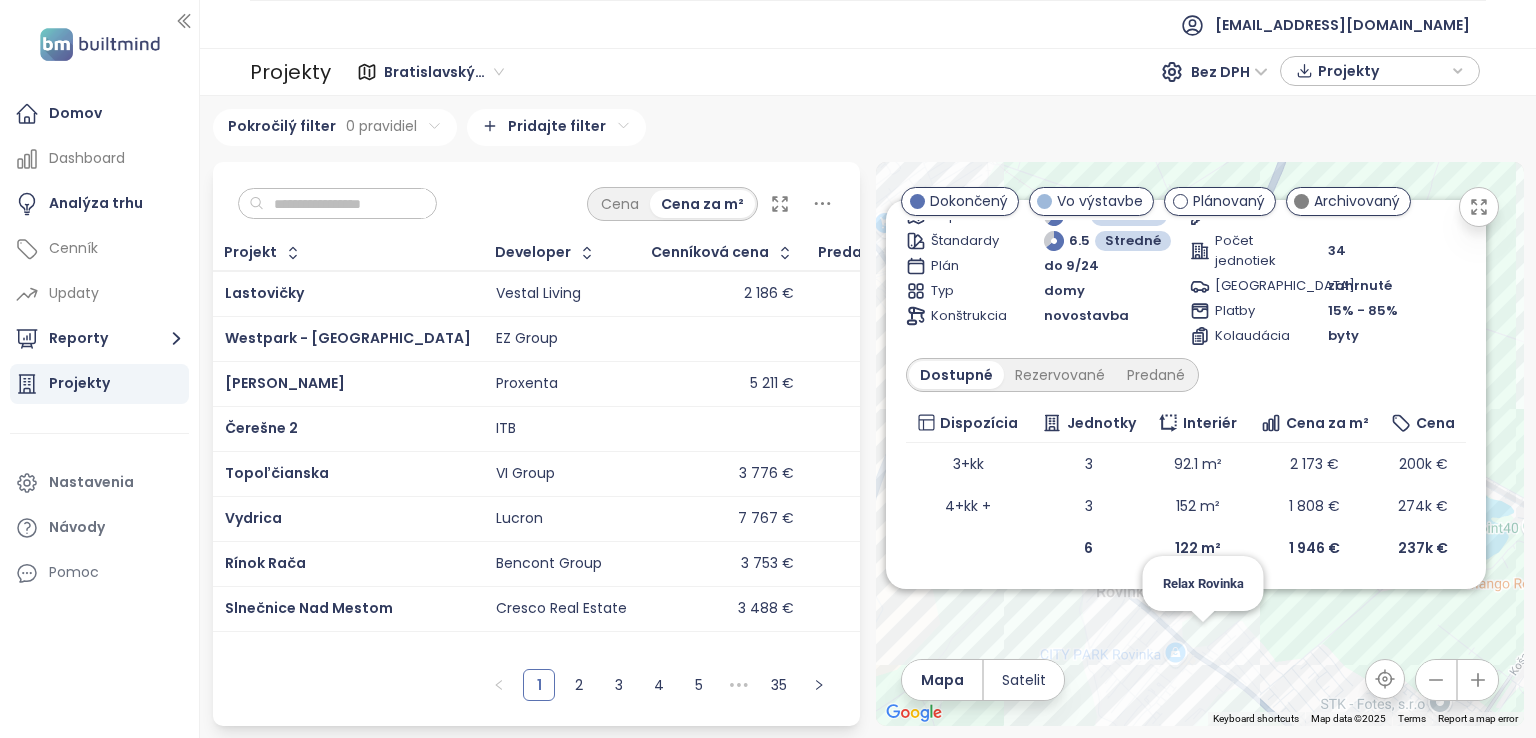 click on "To navigate, press the arrow keys. Park Rovinka Dokončený dotovaná splátka hypotéky Hlavná 2227, 900 41 Rovinka, [GEOGRAPHIC_DATA] PM PARTNERS Doprava 6.1 Stredné Štandardy 6.5 Stredné Plán do 9/24 Typ domy Konštrukcia novostavba Vlastníctvo osobné Počet jednotiek 34 Parkovanie zahrnuté Platby 15% - 85% Kolaudácia byty Dostupné Rezervované Predané Dispozícia Jednotky Interiér Cena za m² Cena 3+kk 3 92.1 m² 2 173 € 200k € 4+kk + 3 152 m² 1 808 € 274k € 6 122 m² 1 946 € 237k € Relax Rovinka" at bounding box center (1200, 444) 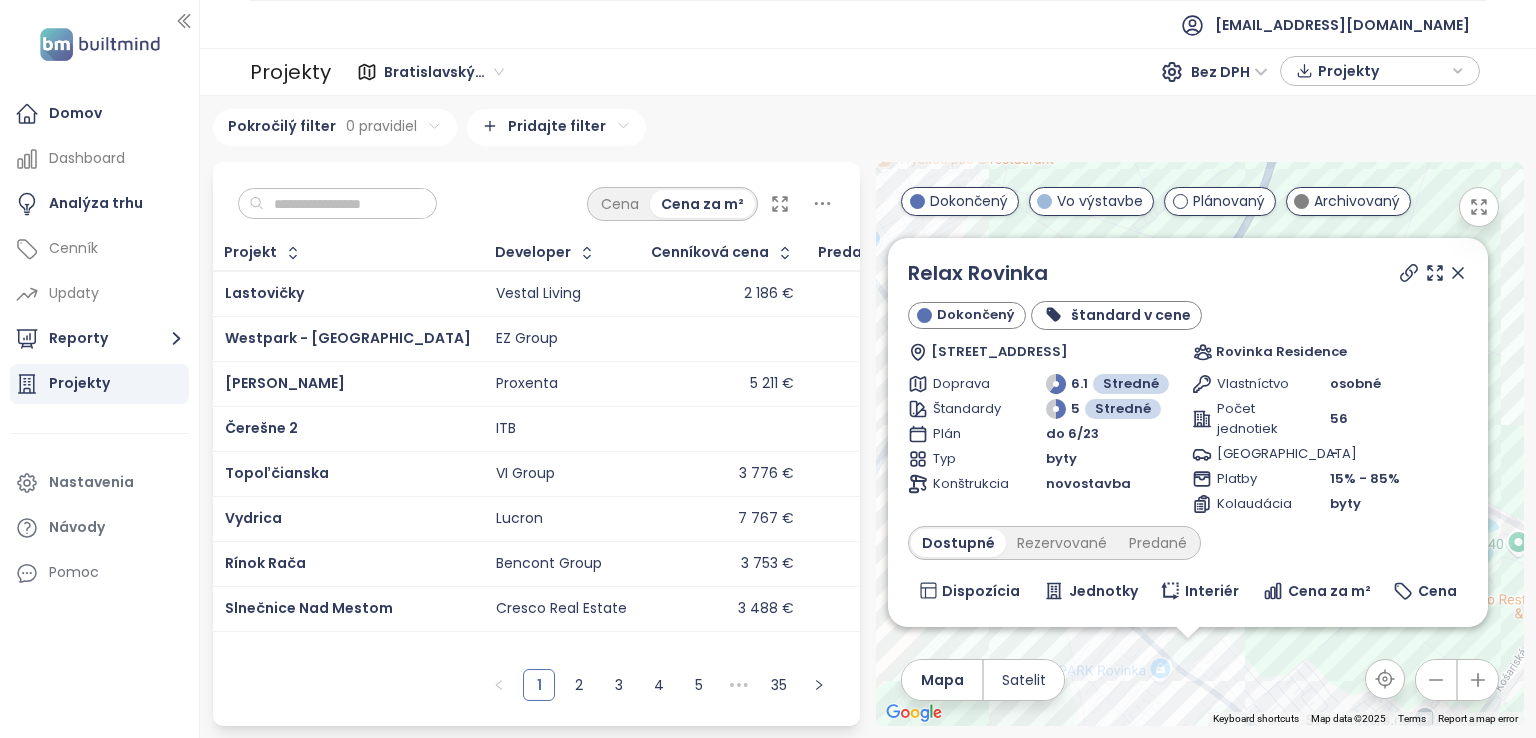 drag, startPoint x: 1256, startPoint y: 460, endPoint x: 1244, endPoint y: 717, distance: 257.28 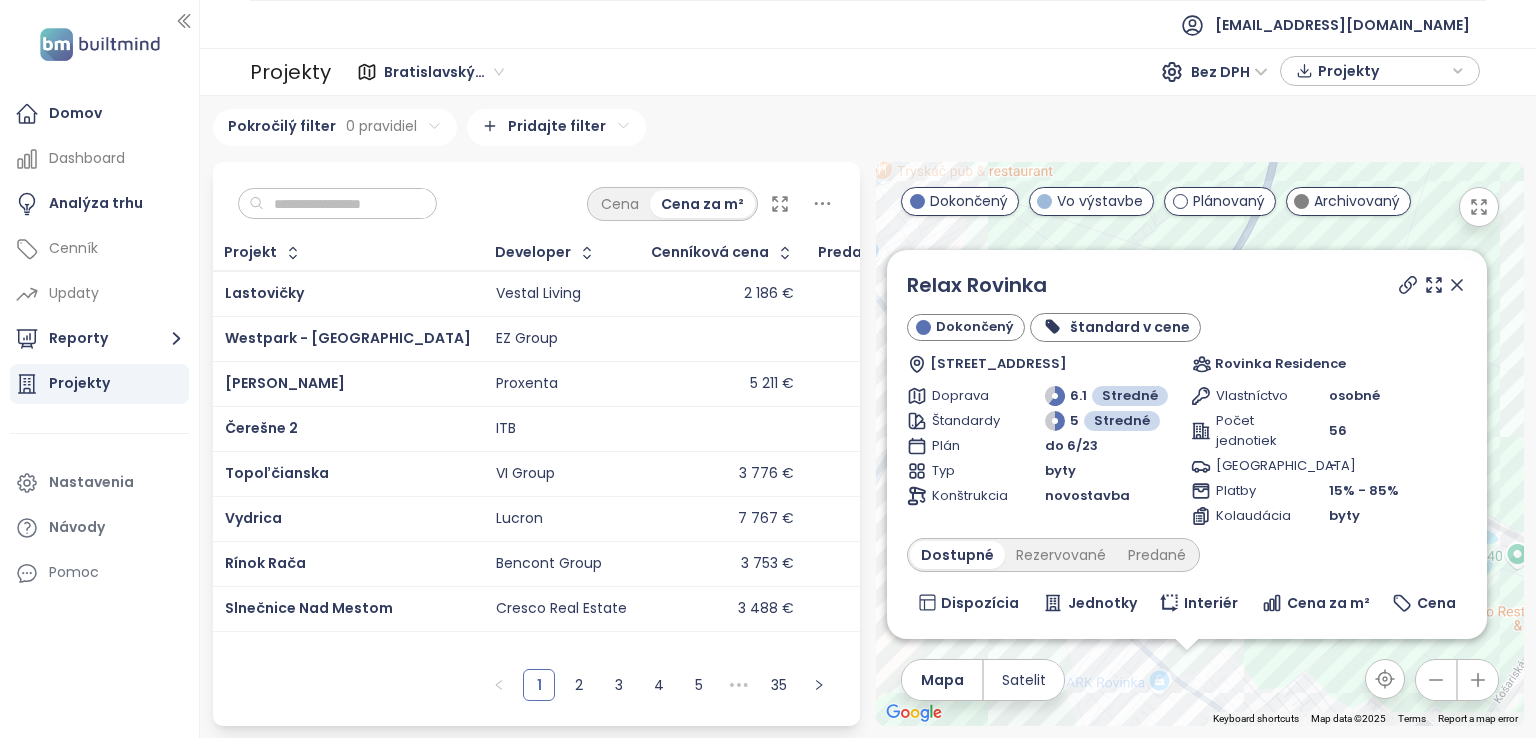 scroll, scrollTop: 172, scrollLeft: 0, axis: vertical 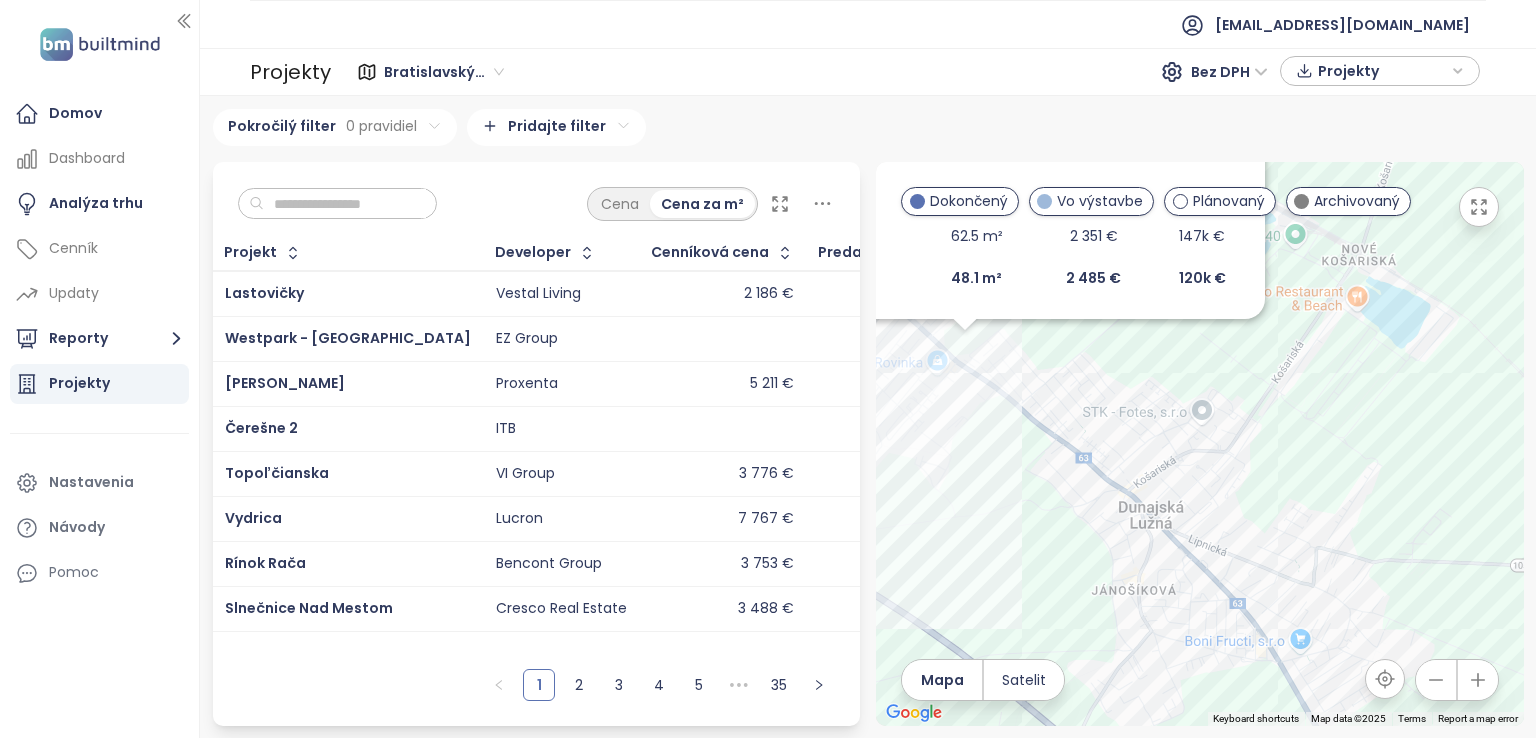 drag, startPoint x: 1278, startPoint y: 683, endPoint x: 1048, endPoint y: 353, distance: 402.2437 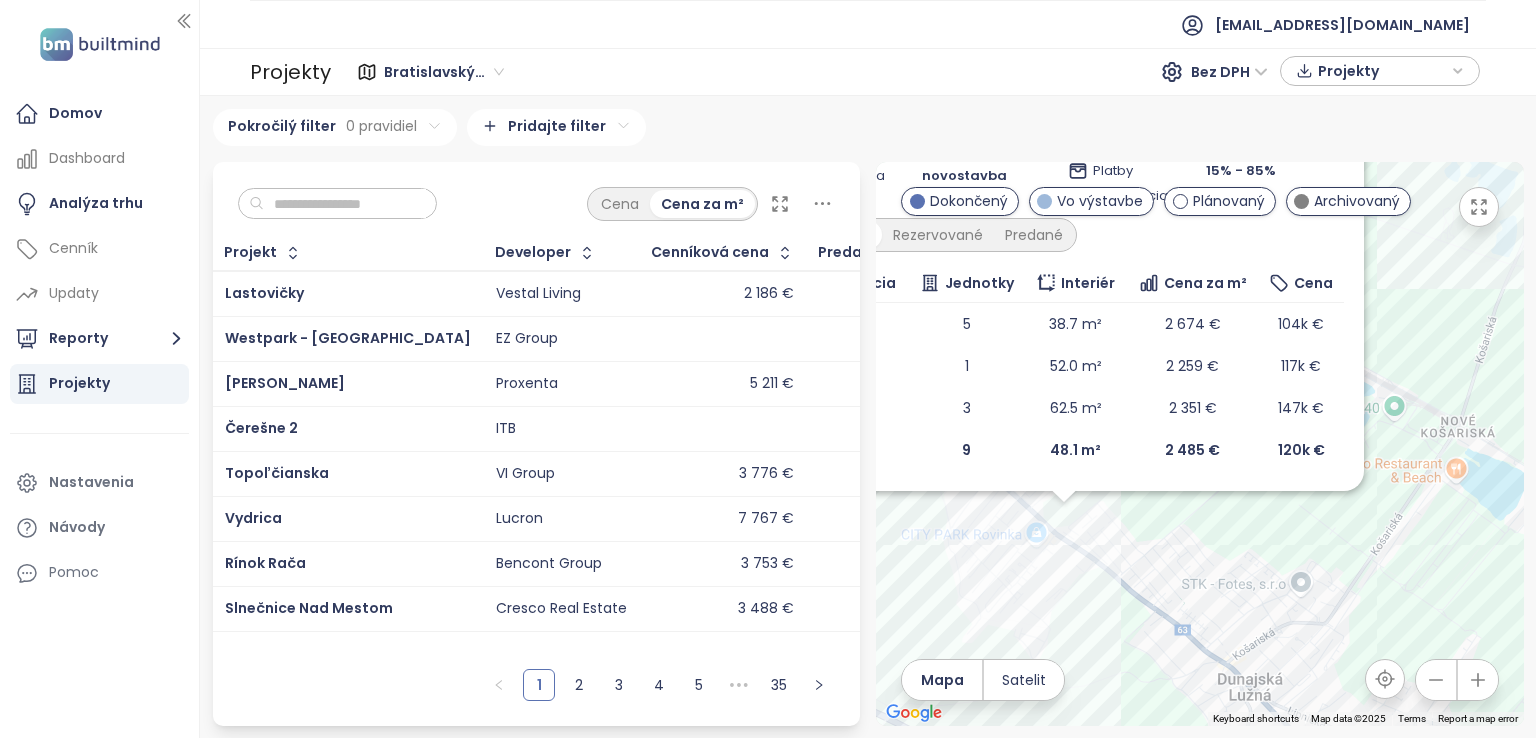 drag, startPoint x: 1036, startPoint y: 478, endPoint x: 1143, endPoint y: 661, distance: 211.98586 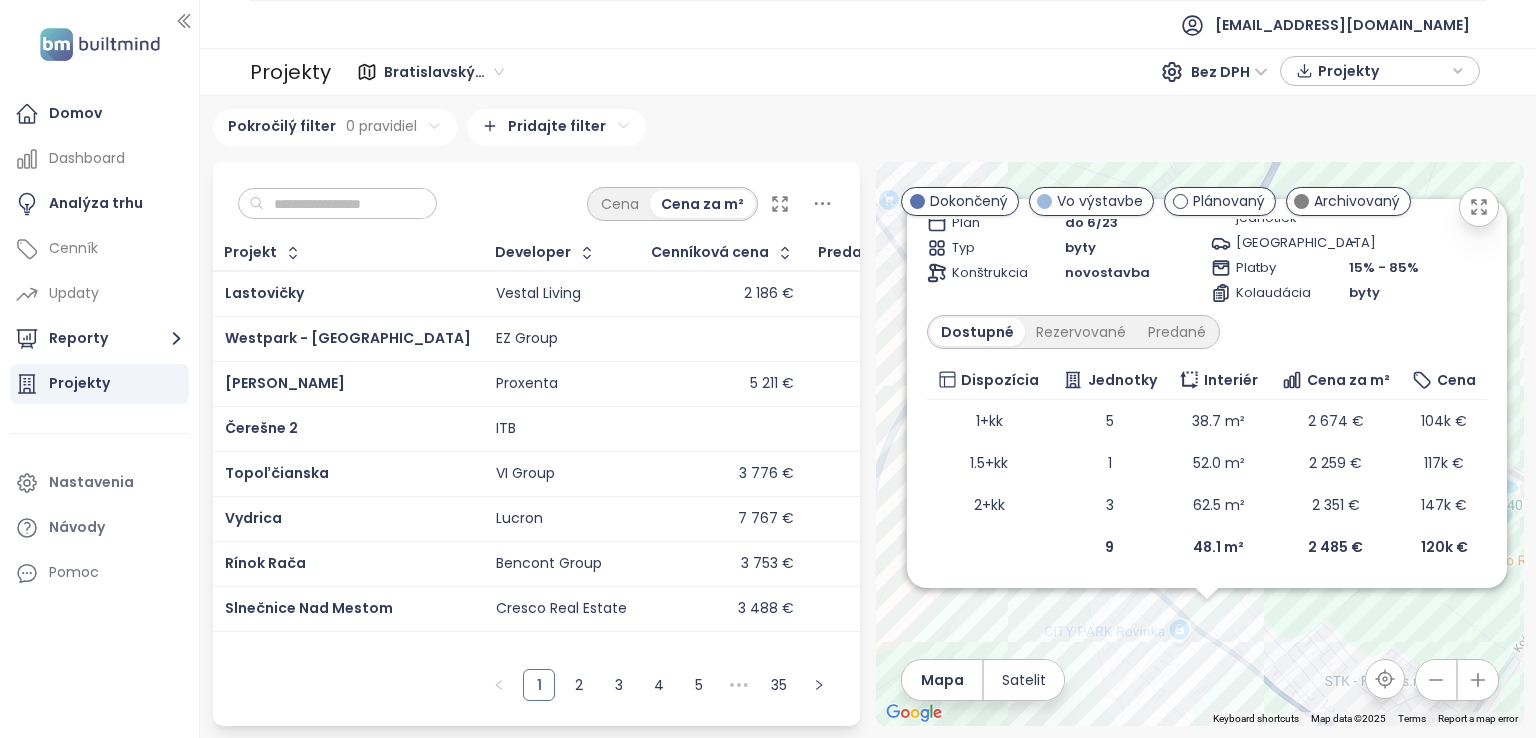 drag, startPoint x: 1230, startPoint y: 597, endPoint x: 1380, endPoint y: 697, distance: 180.27756 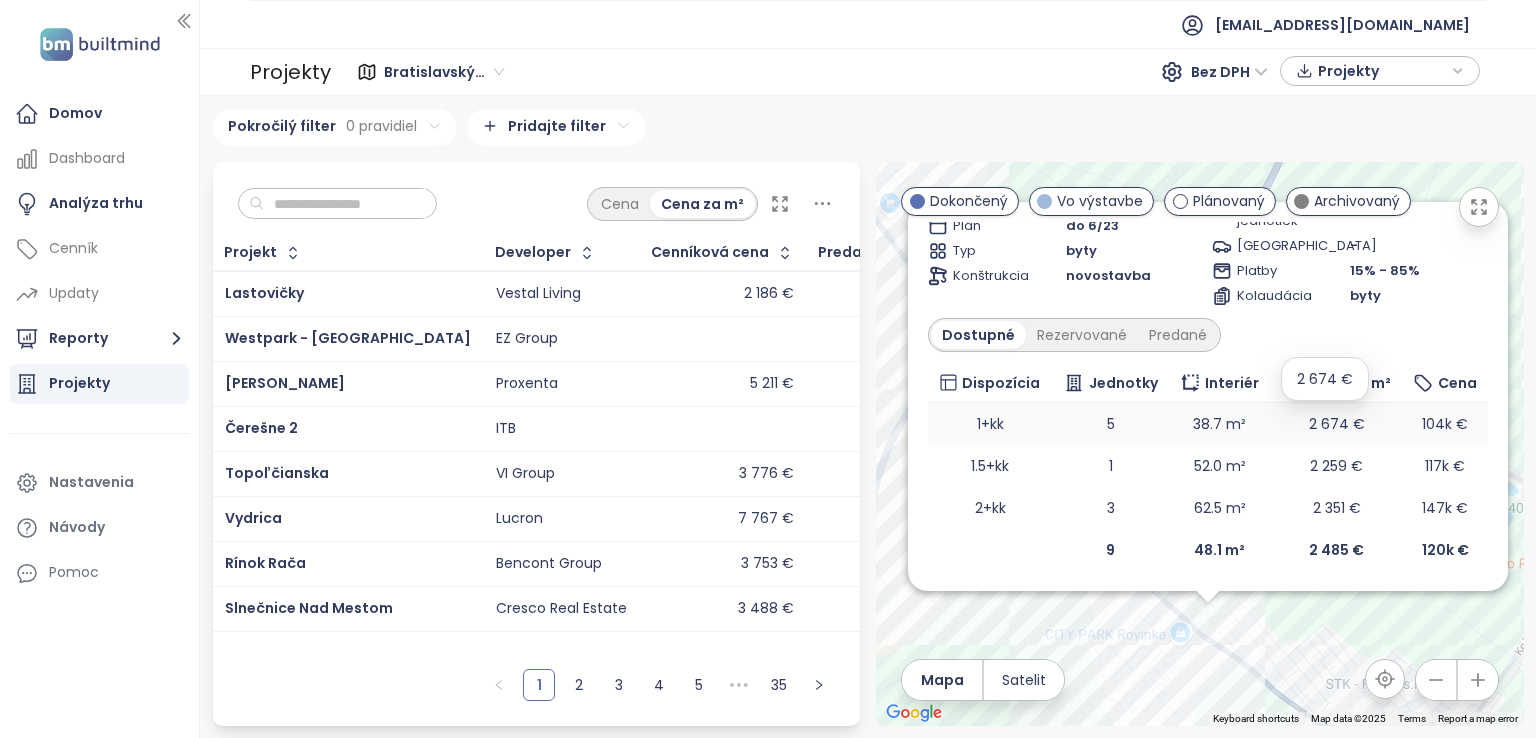 scroll, scrollTop: 0, scrollLeft: 0, axis: both 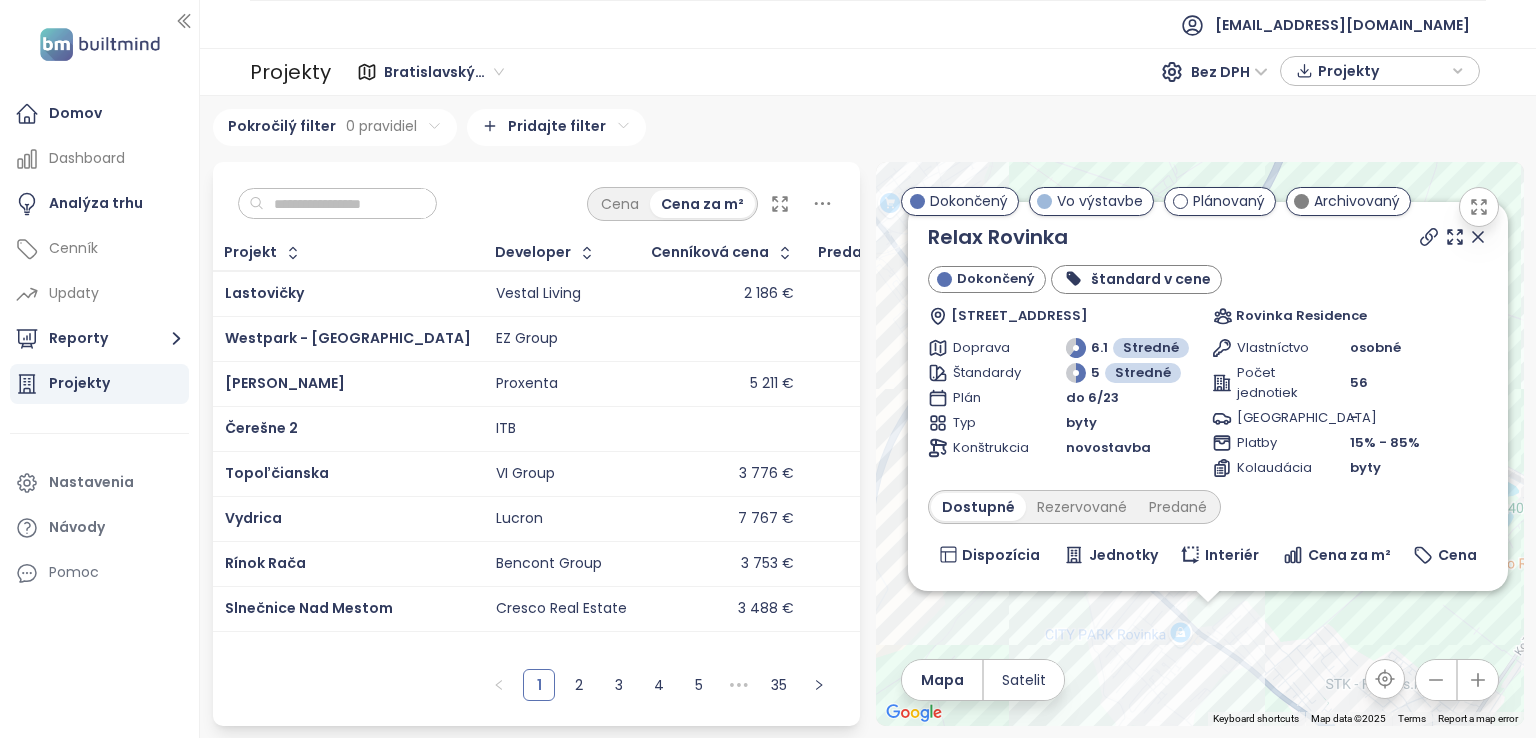 click 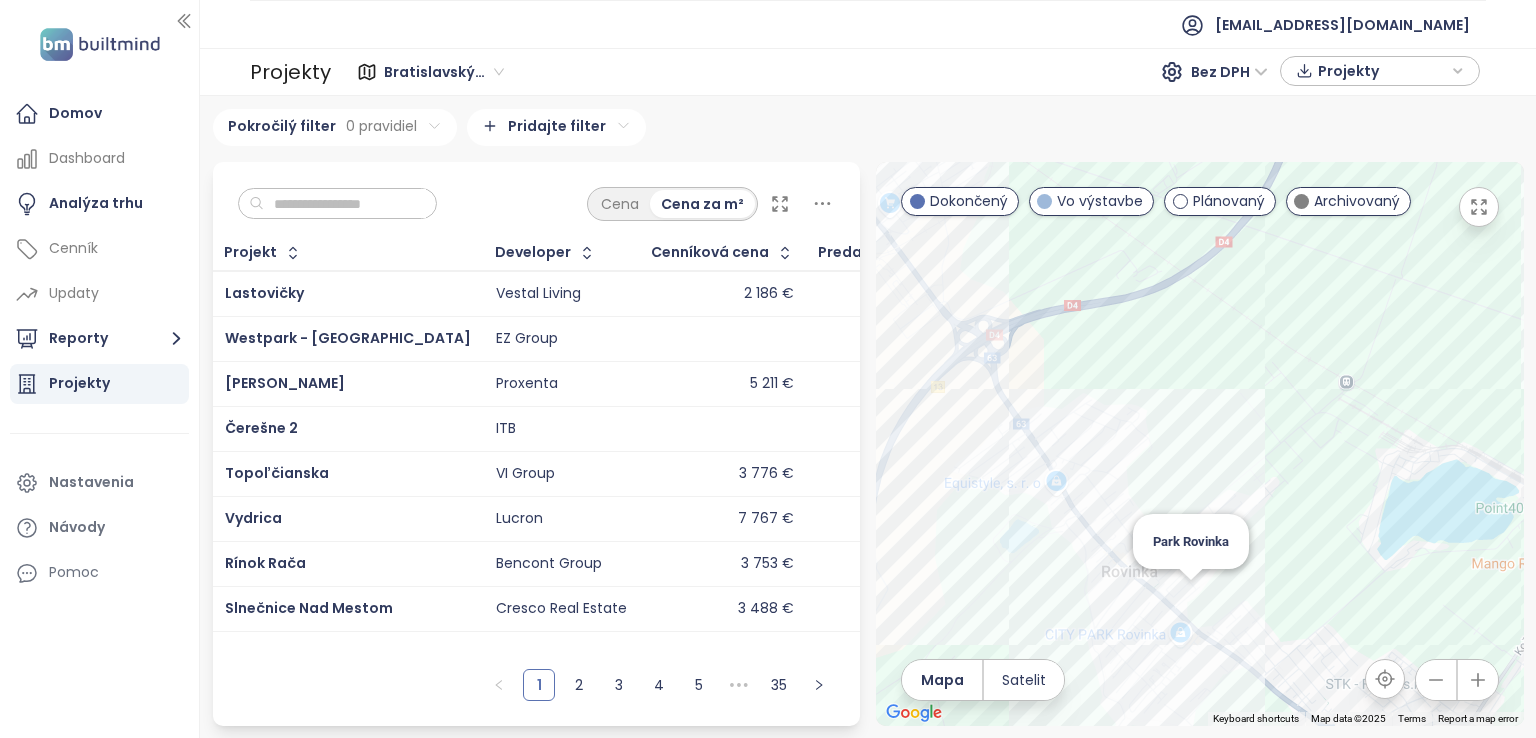 click on "To navigate, press the arrow keys. [GEOGRAPHIC_DATA]" at bounding box center (1200, 444) 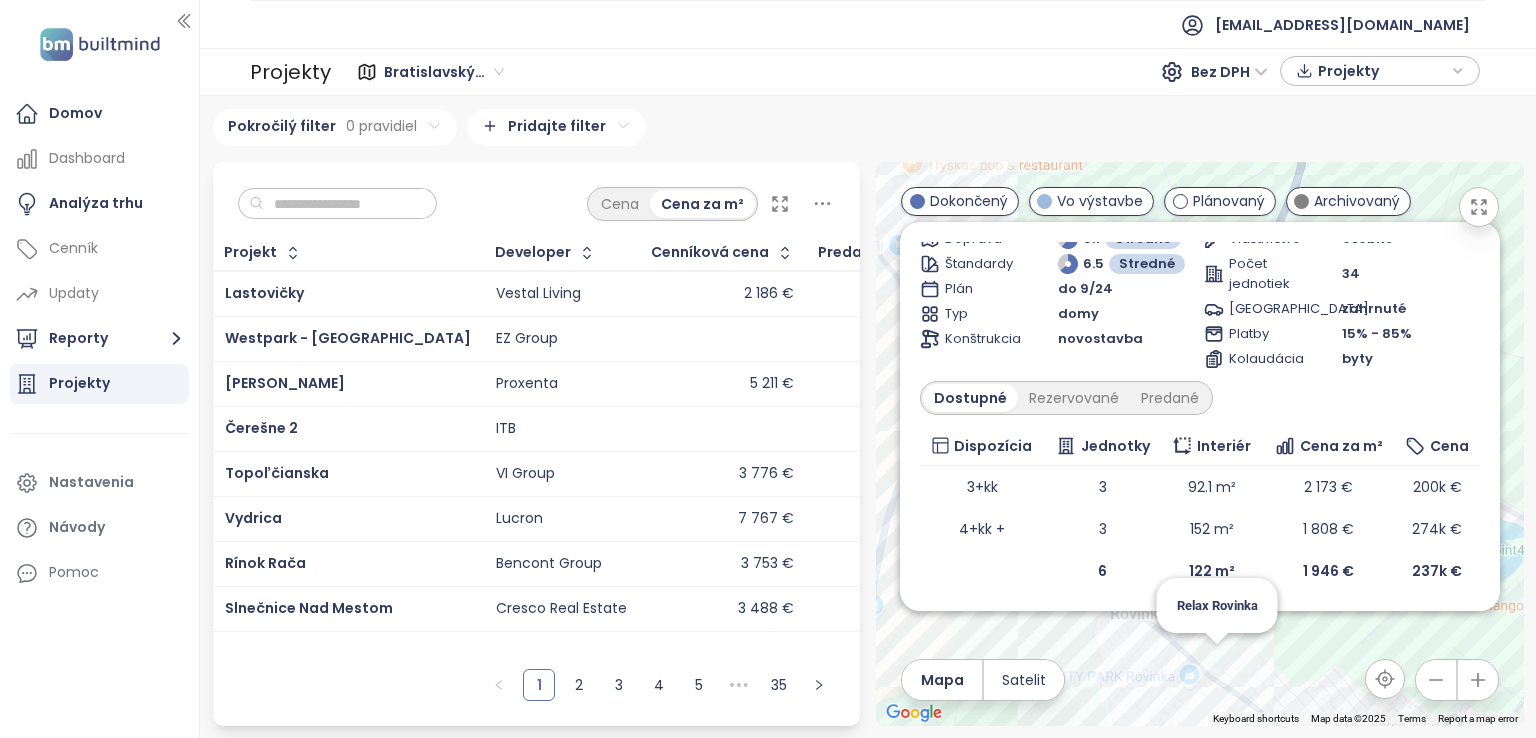 scroll, scrollTop: 0, scrollLeft: 0, axis: both 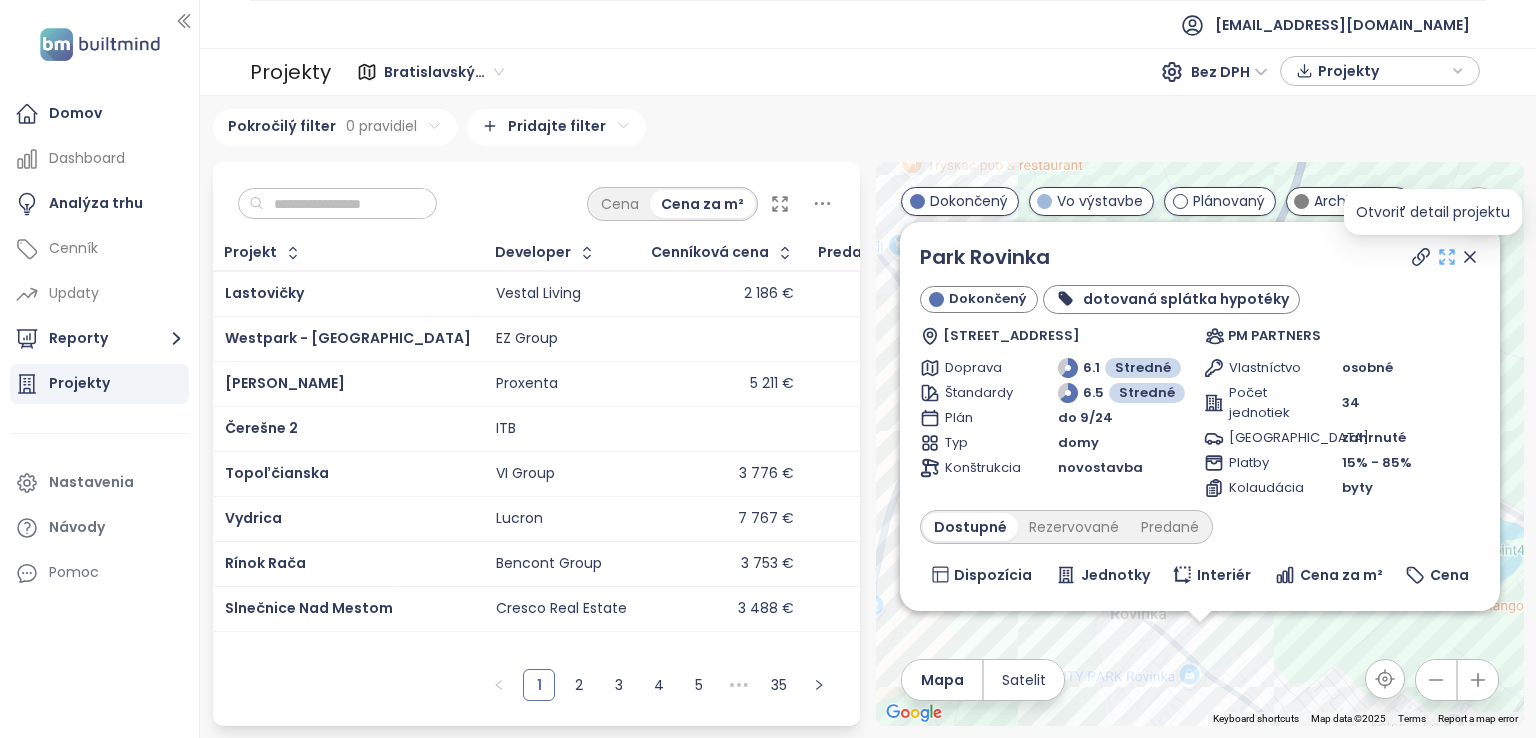 click 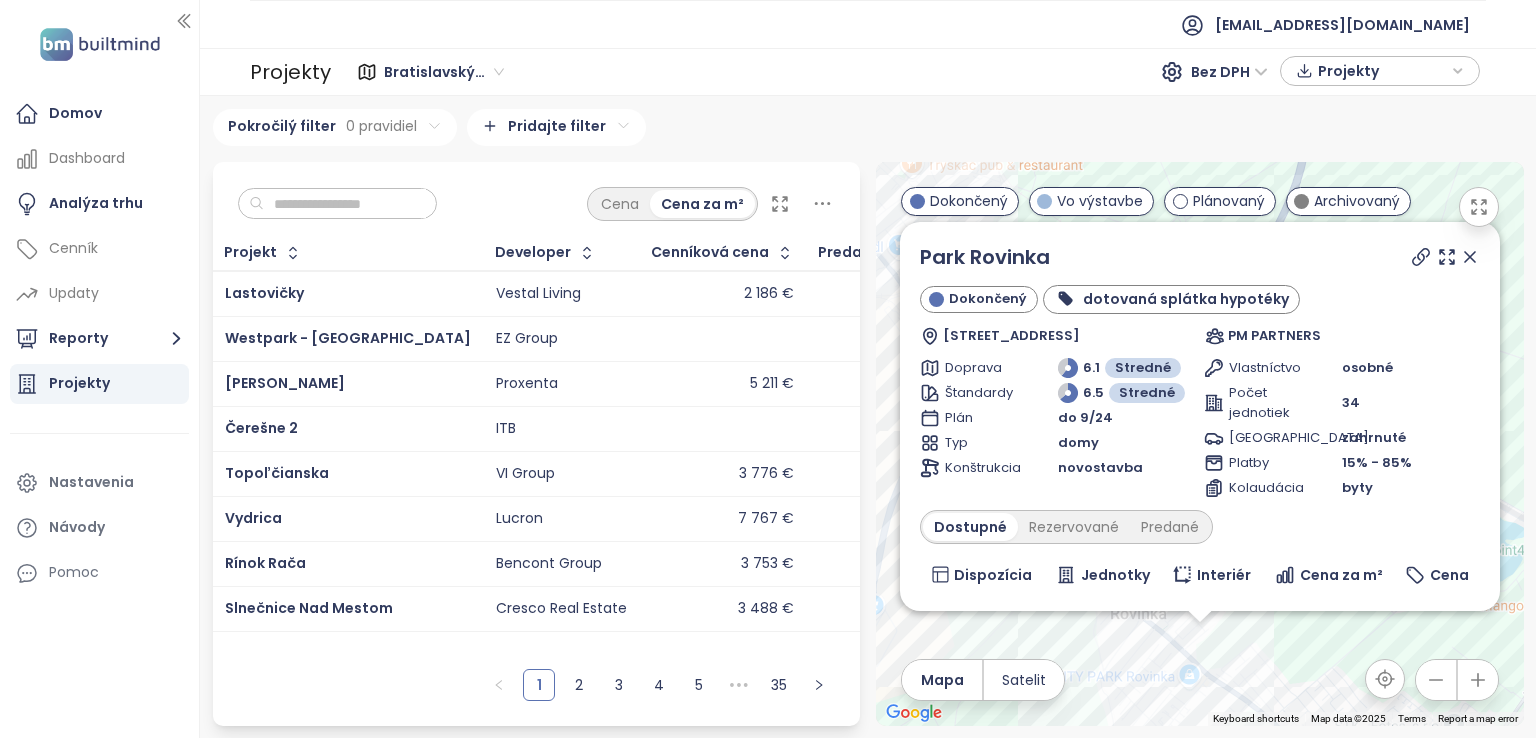 click 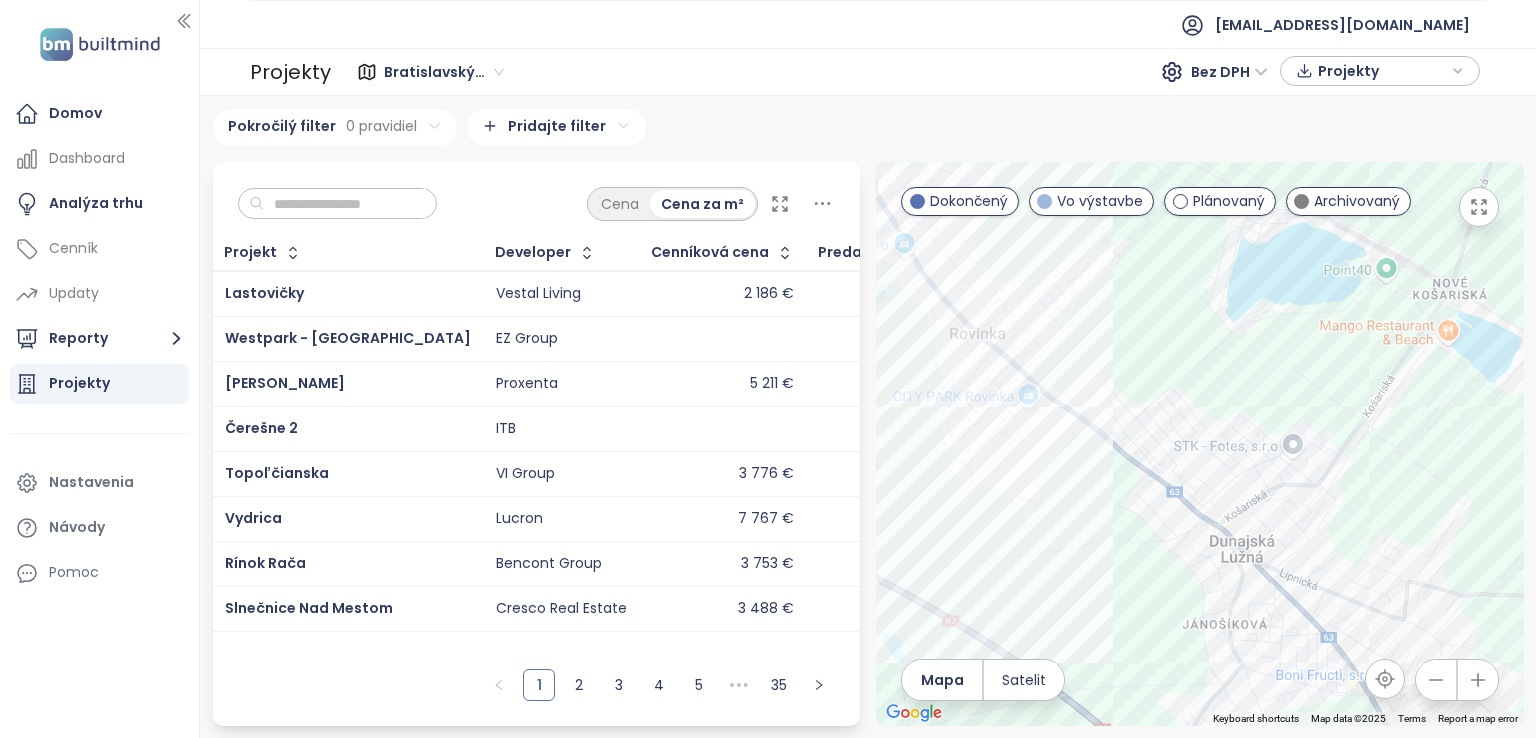 drag, startPoint x: 1307, startPoint y: 607, endPoint x: 1138, endPoint y: 316, distance: 336.5145 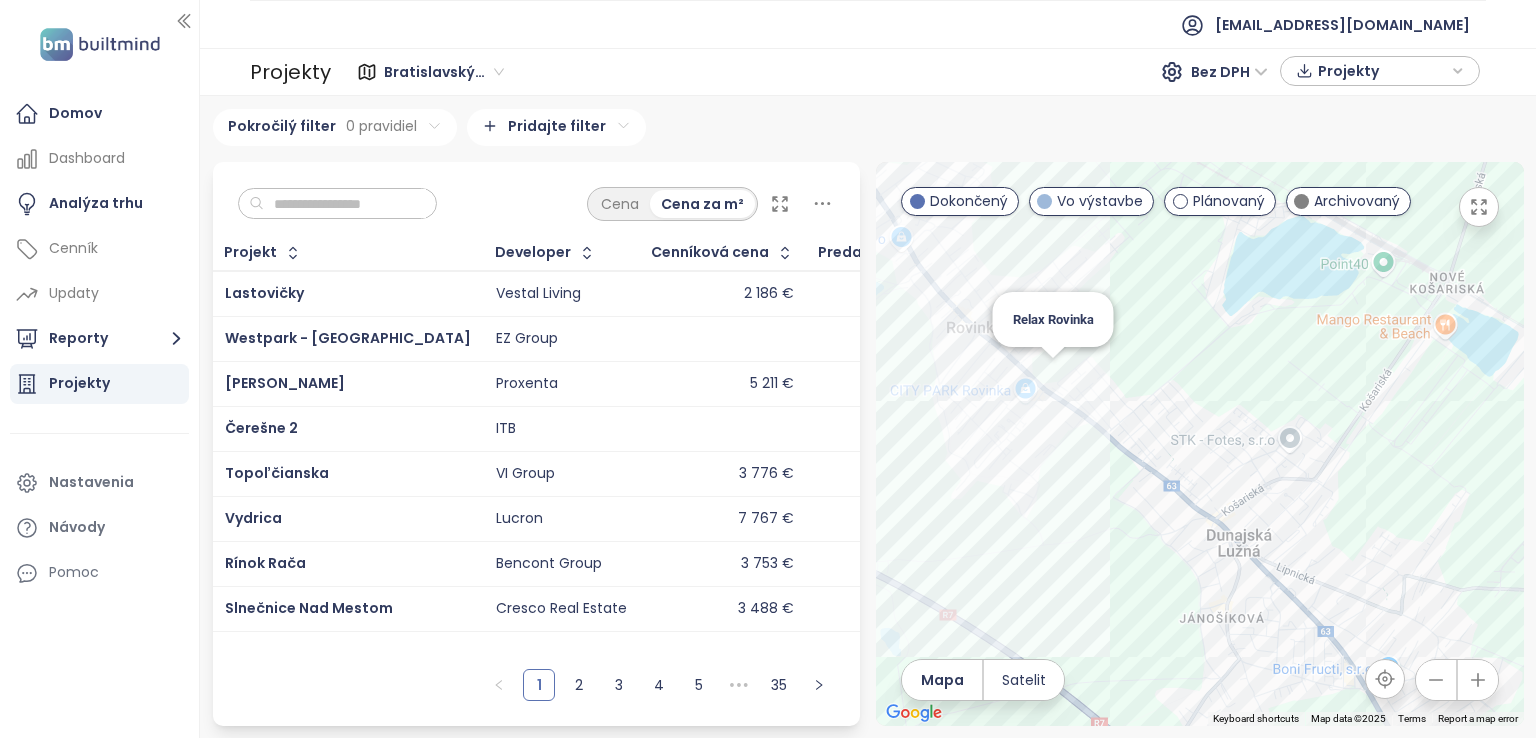 click on "To navigate, press the arrow keys. Relax Rovinka" at bounding box center [1200, 444] 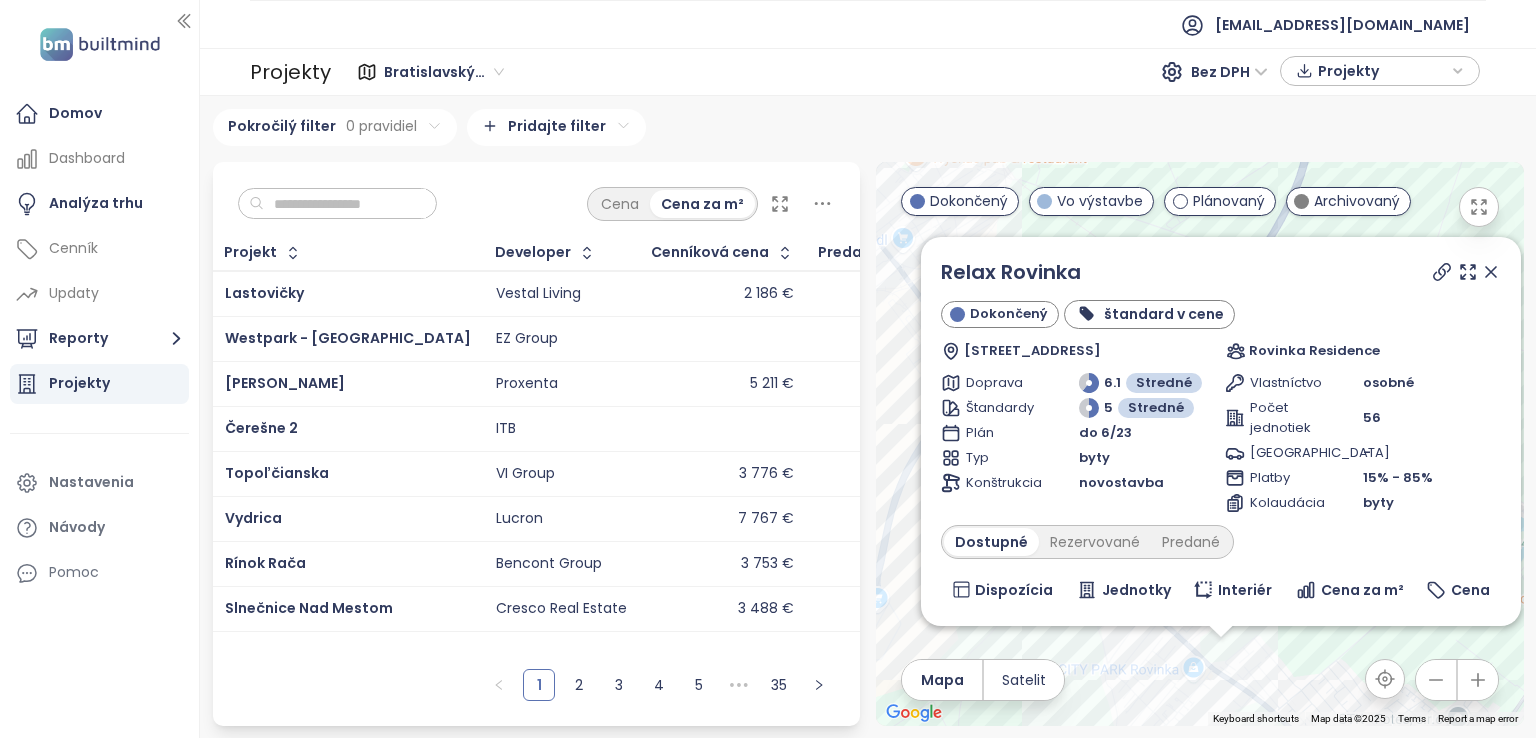 drag, startPoint x: 1402, startPoint y: 479, endPoint x: 1420, endPoint y: 733, distance: 254.637 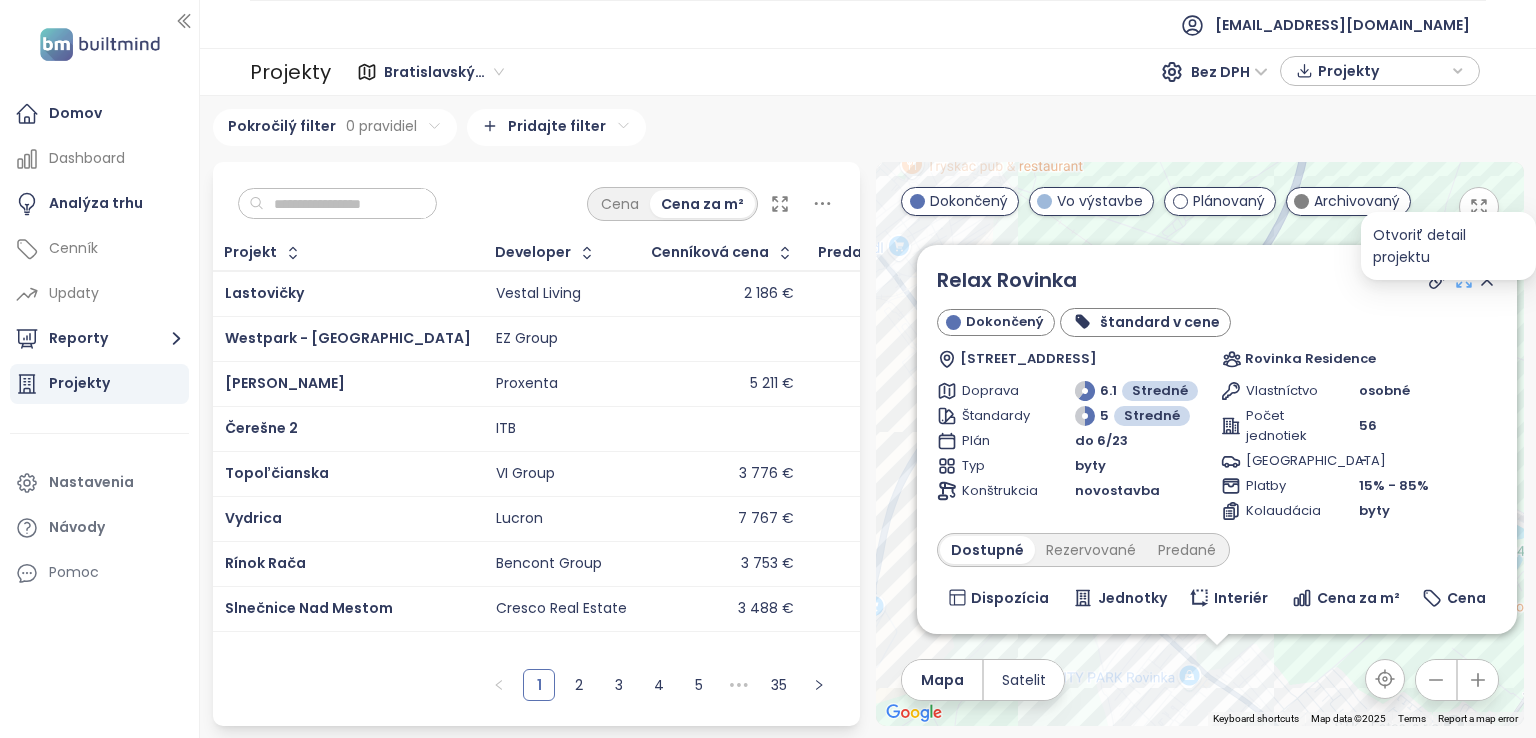 click 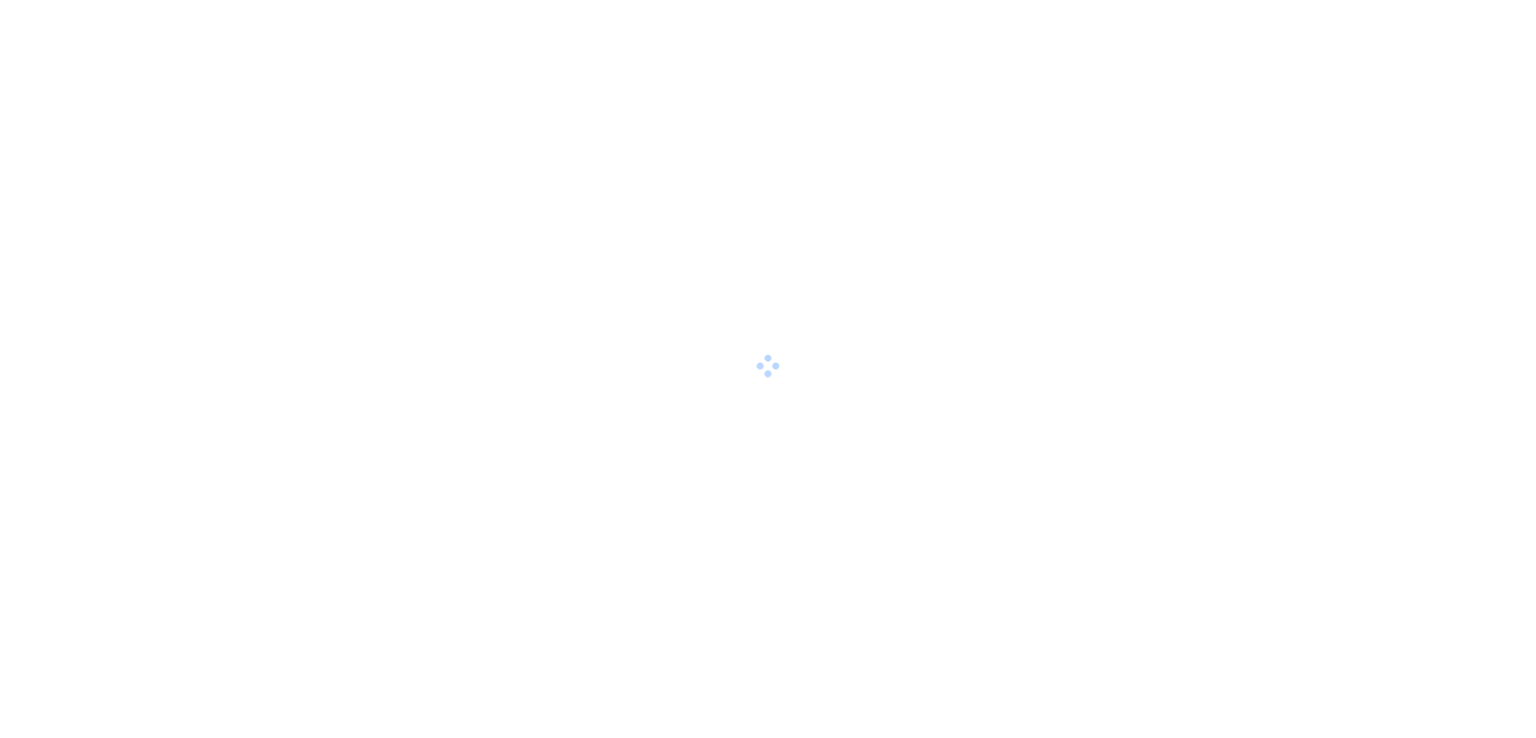 scroll, scrollTop: 0, scrollLeft: 0, axis: both 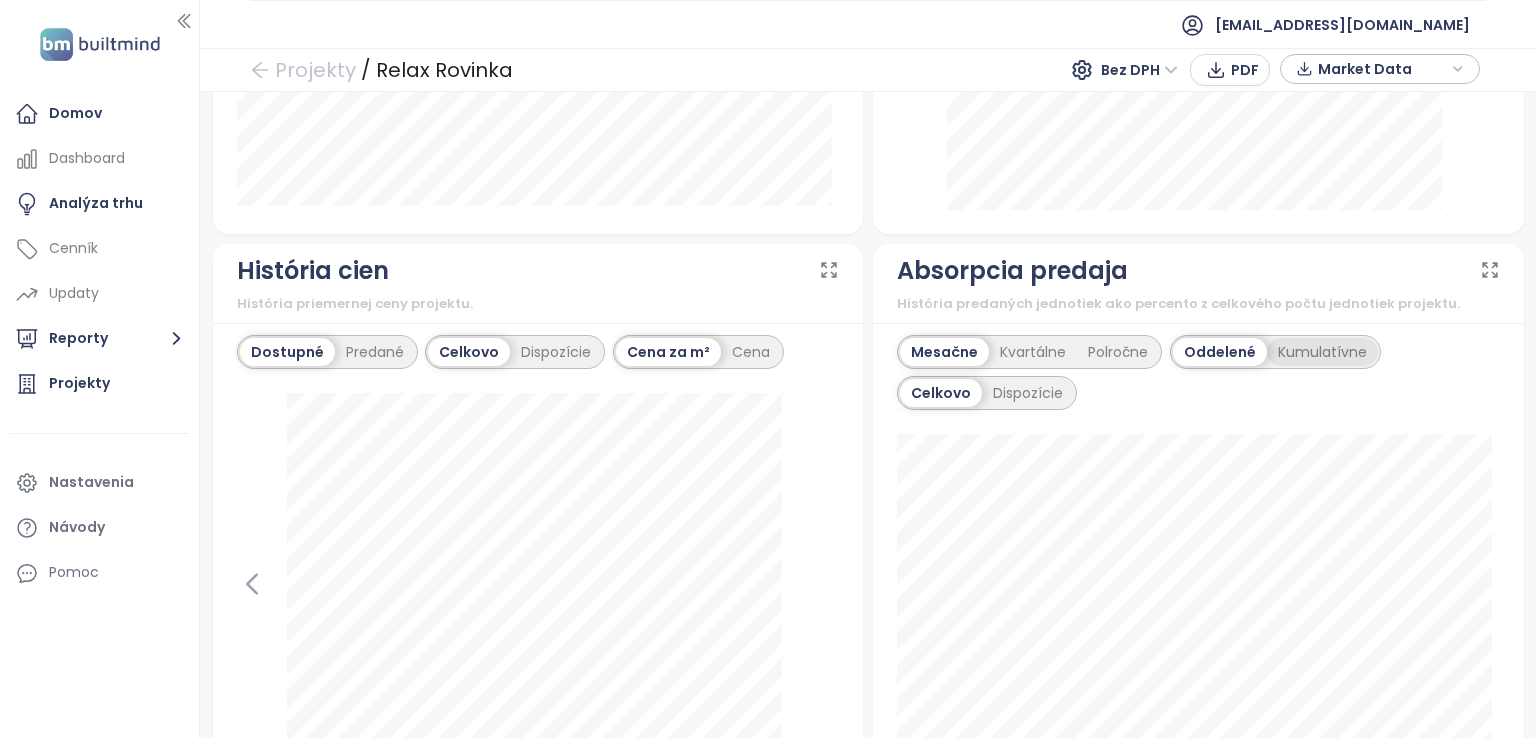 click on "Kumulatívne" at bounding box center (1322, 352) 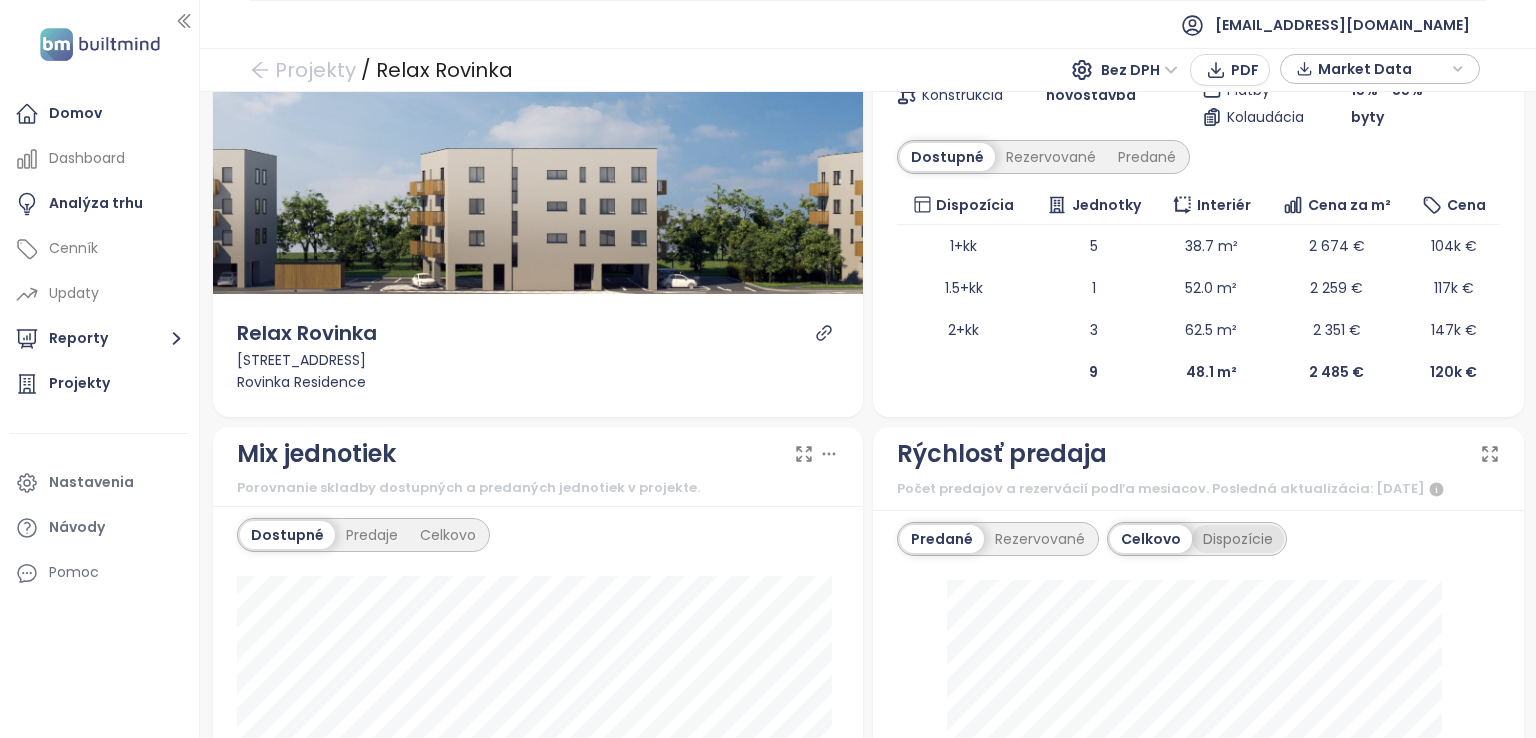 scroll, scrollTop: 0, scrollLeft: 0, axis: both 